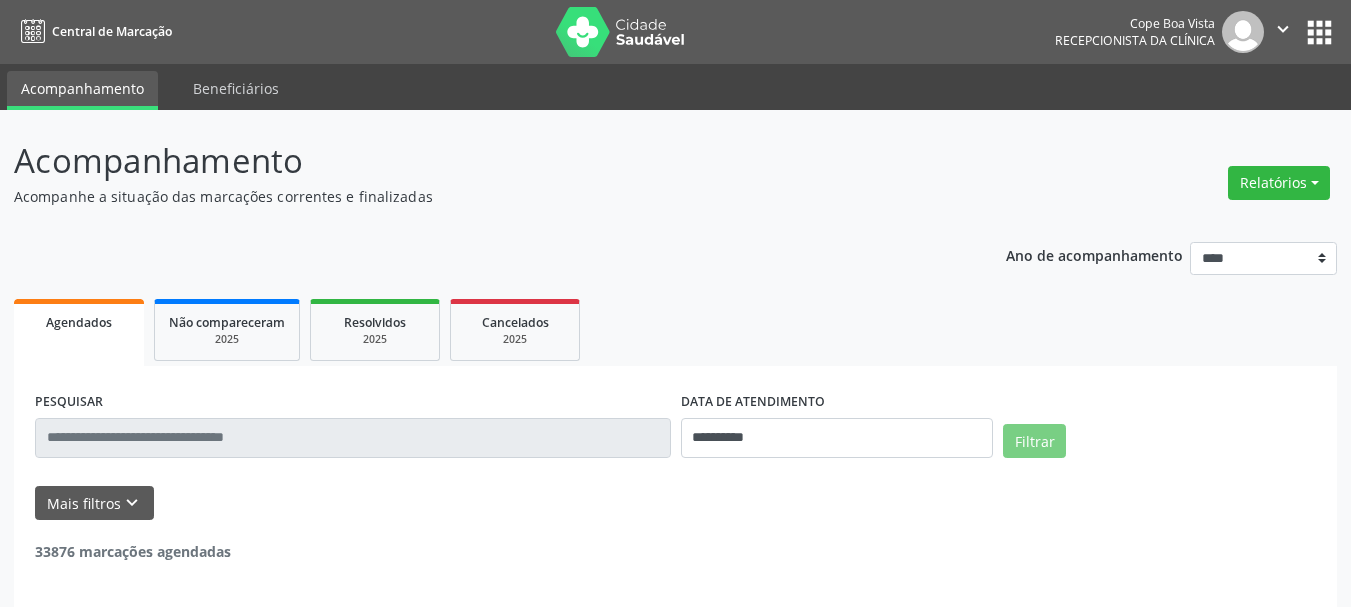 select on "*" 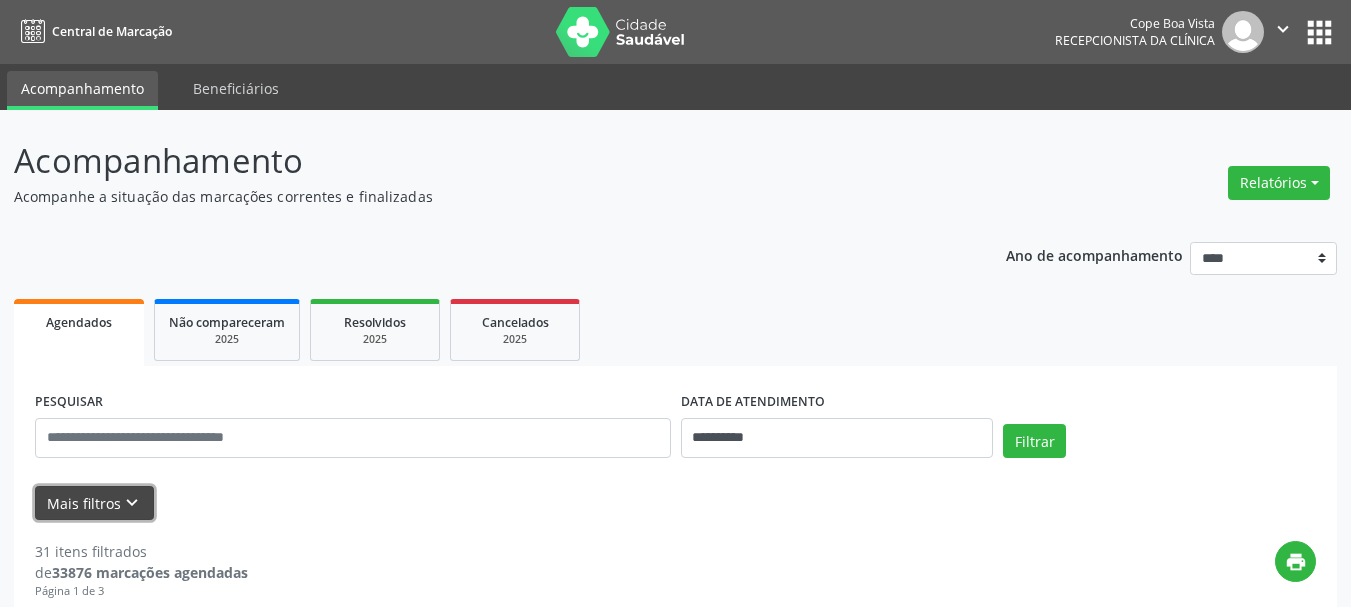 click on "keyboard_arrow_down" at bounding box center (132, 503) 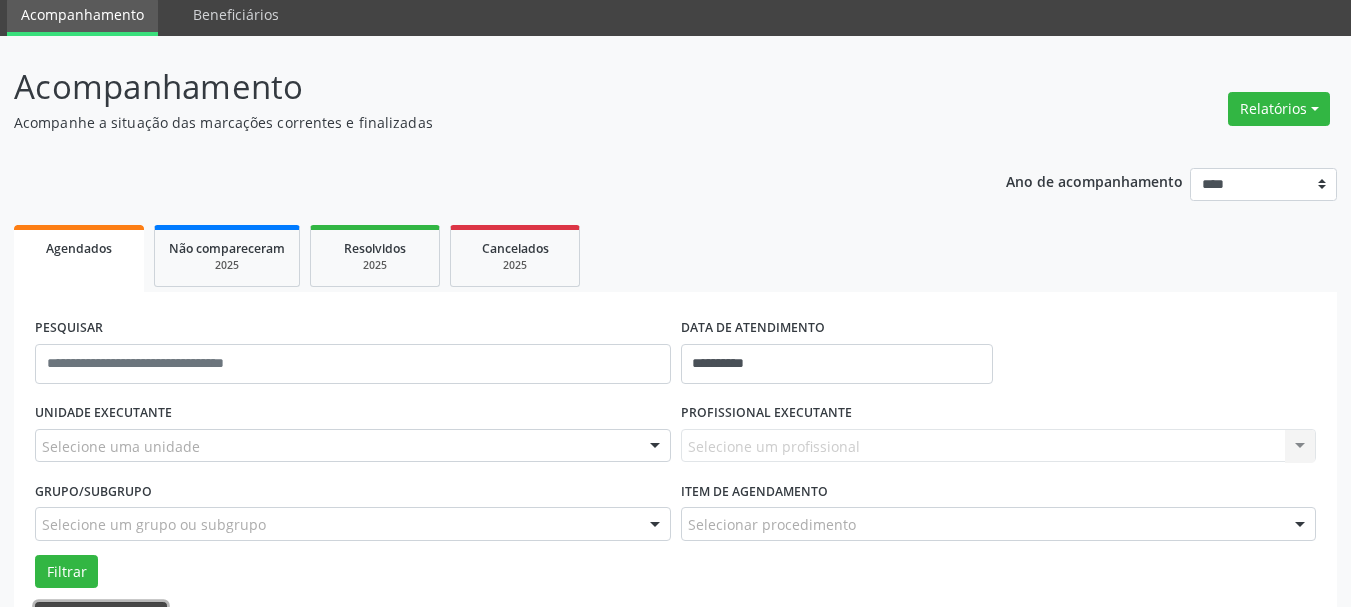 scroll, scrollTop: 300, scrollLeft: 0, axis: vertical 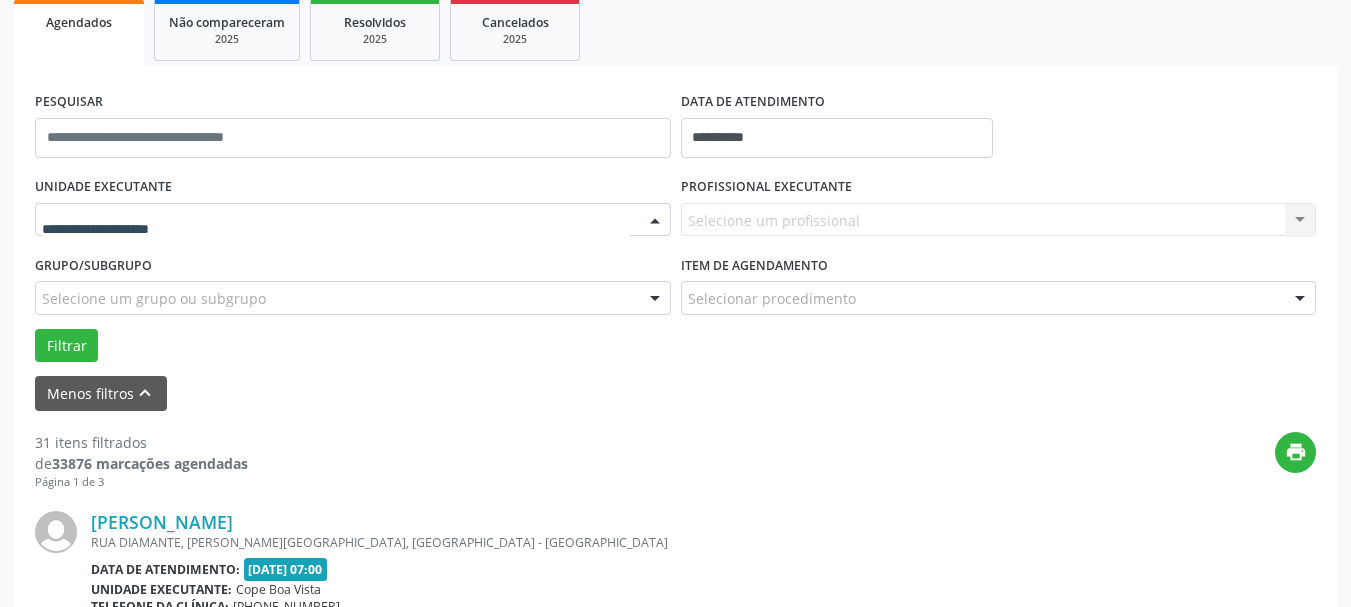 click at bounding box center (353, 220) 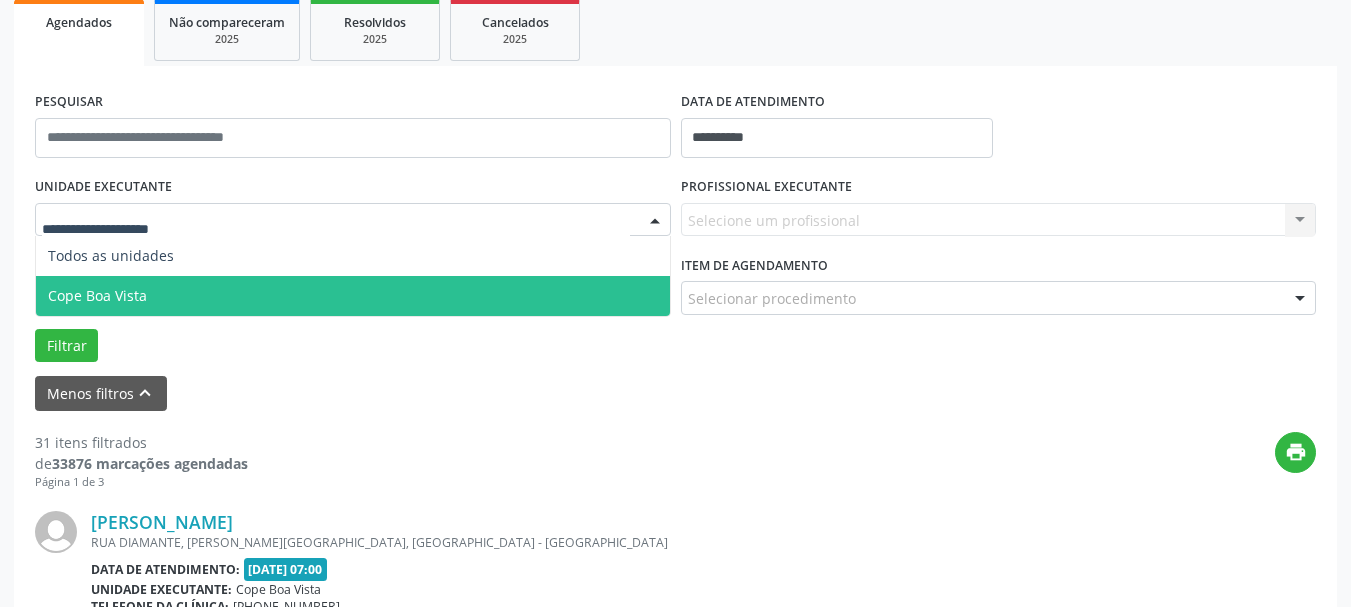 drag, startPoint x: 152, startPoint y: 298, endPoint x: 391, endPoint y: 230, distance: 248.48541 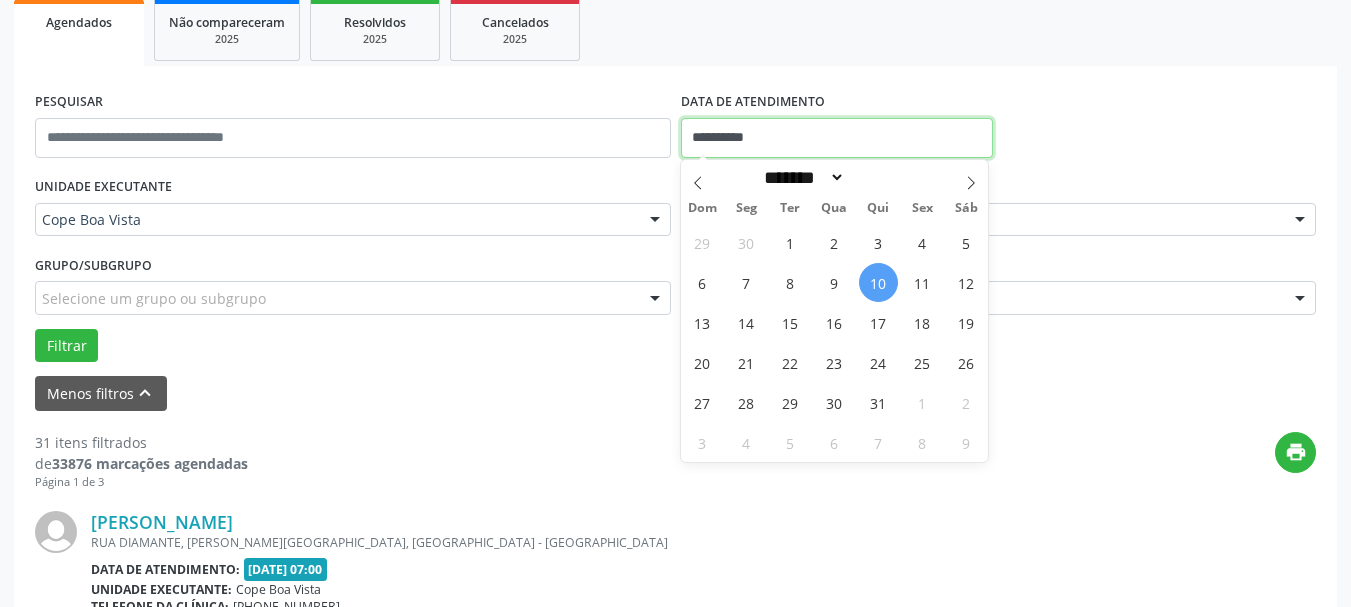 click on "**********" at bounding box center [837, 138] 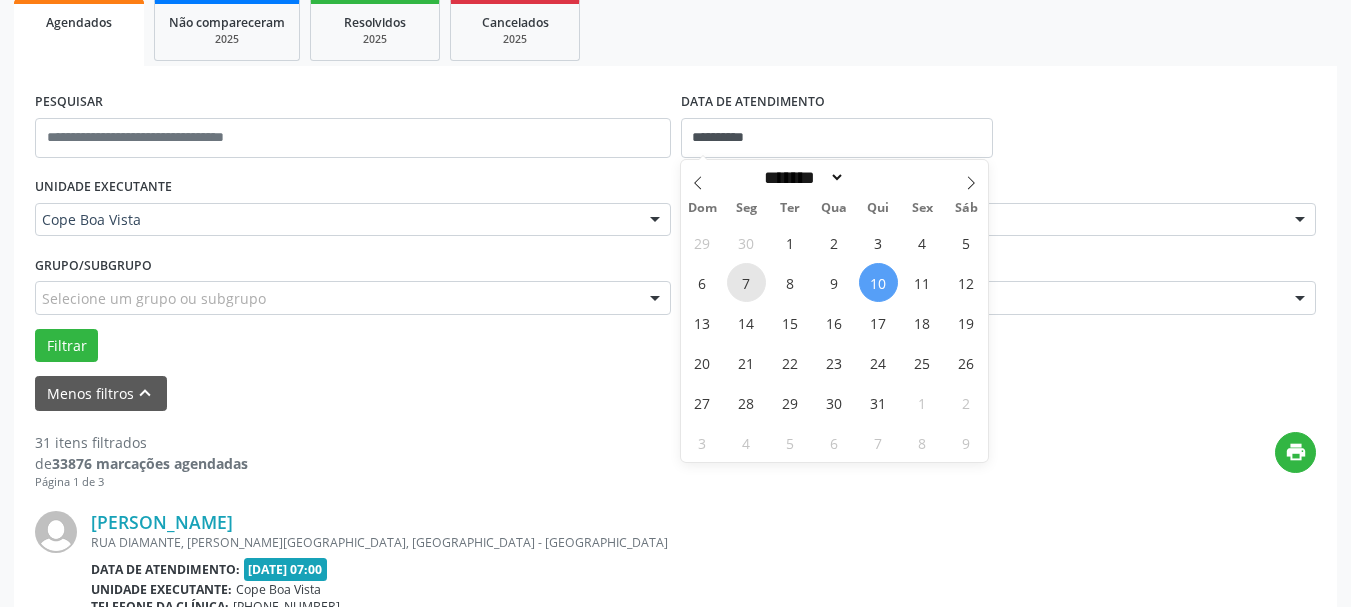 click on "7" at bounding box center [746, 282] 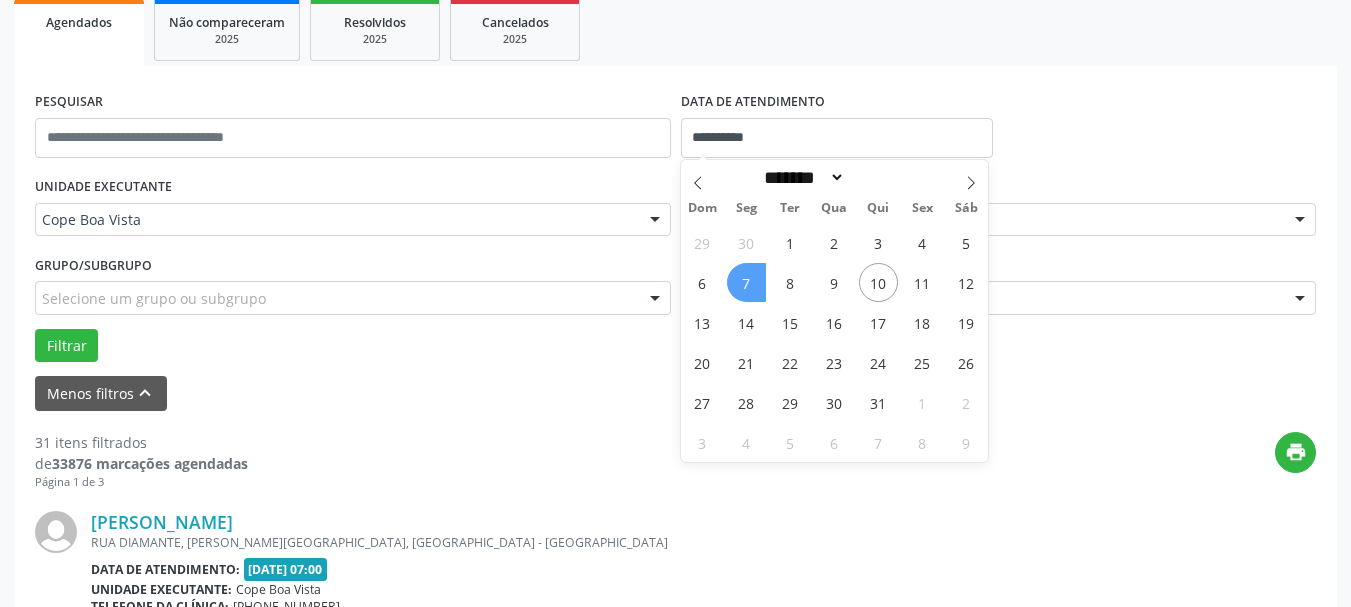 click on "7" at bounding box center (746, 282) 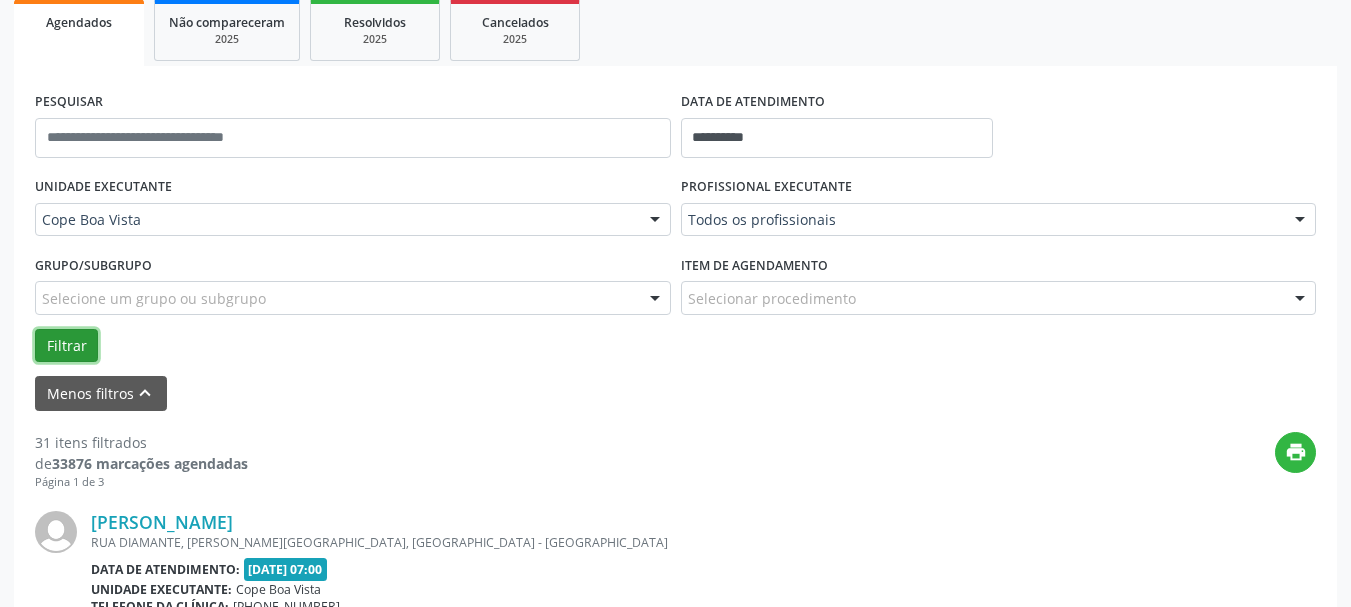 click on "Filtrar" at bounding box center (66, 346) 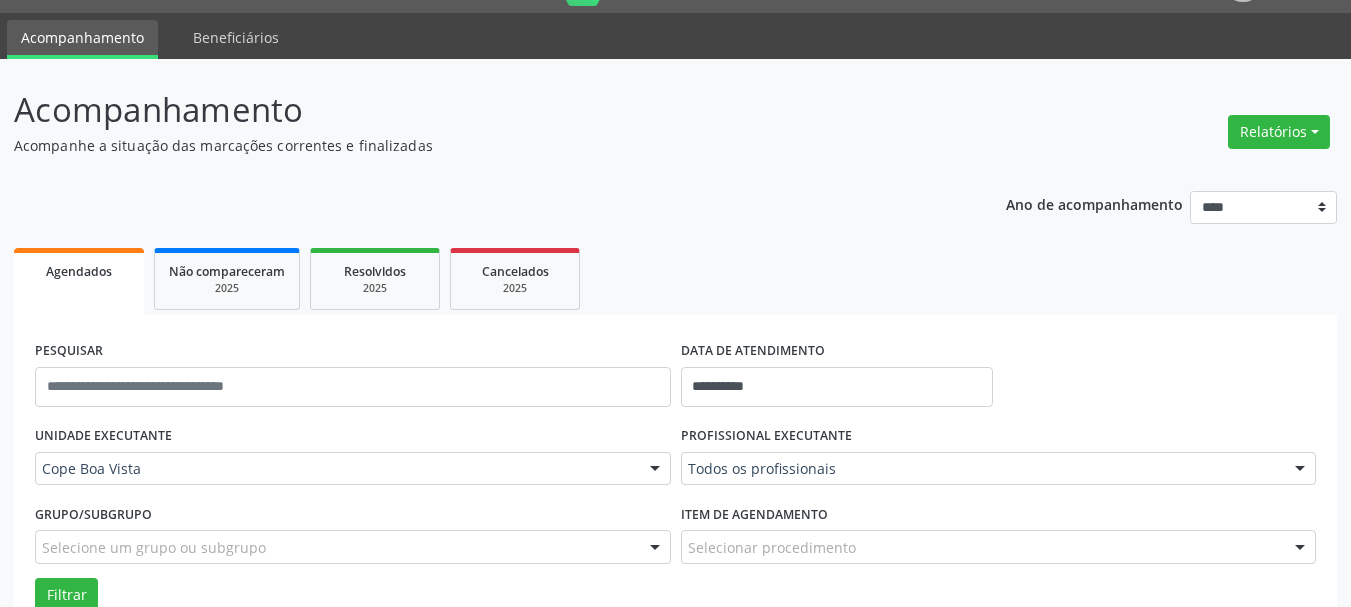 scroll, scrollTop: 100, scrollLeft: 0, axis: vertical 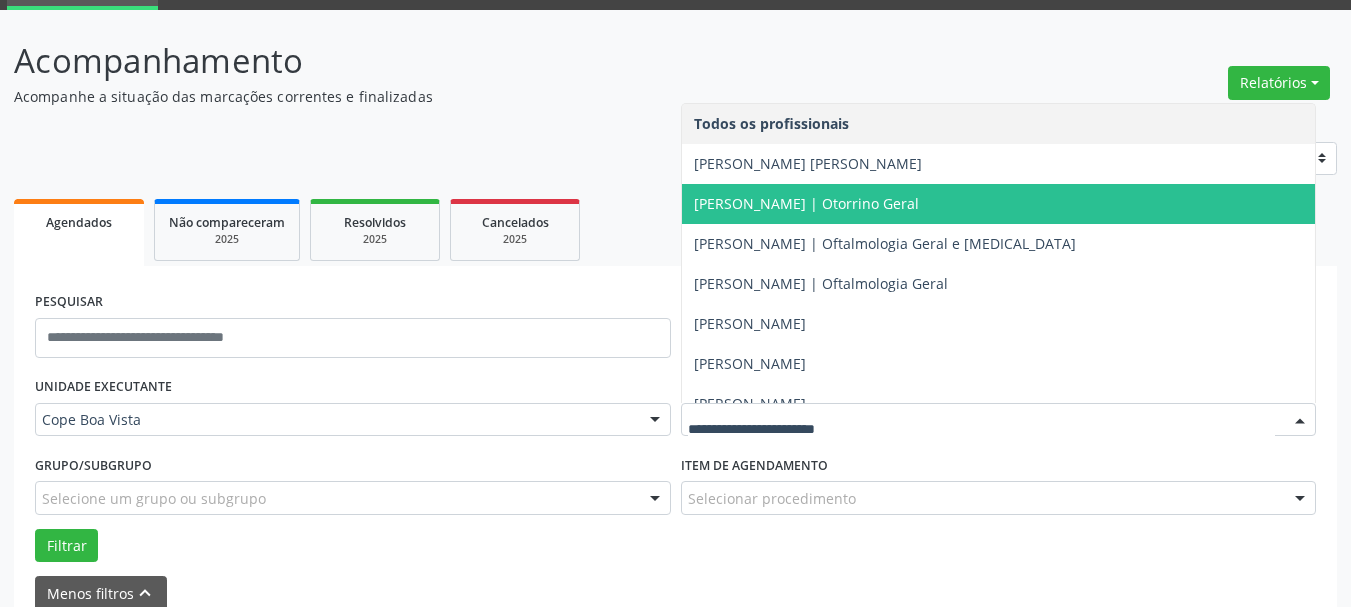 click on "[PERSON_NAME] | Otorrino Geral" at bounding box center [999, 204] 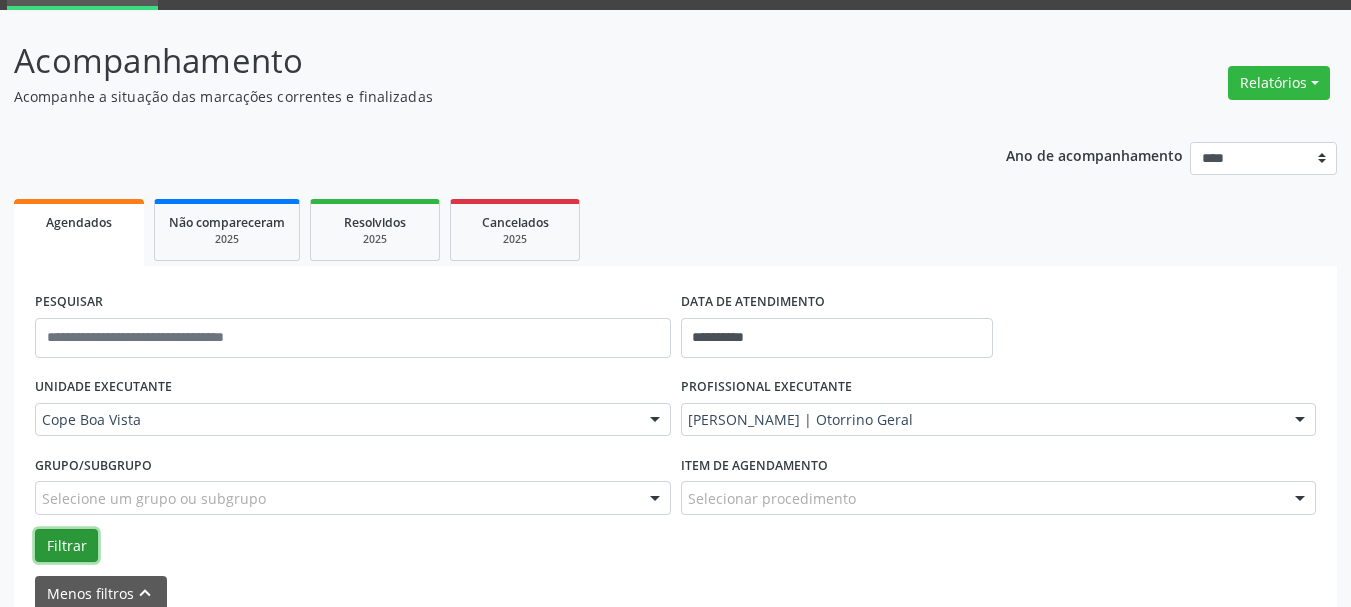 click on "Filtrar" at bounding box center [66, 546] 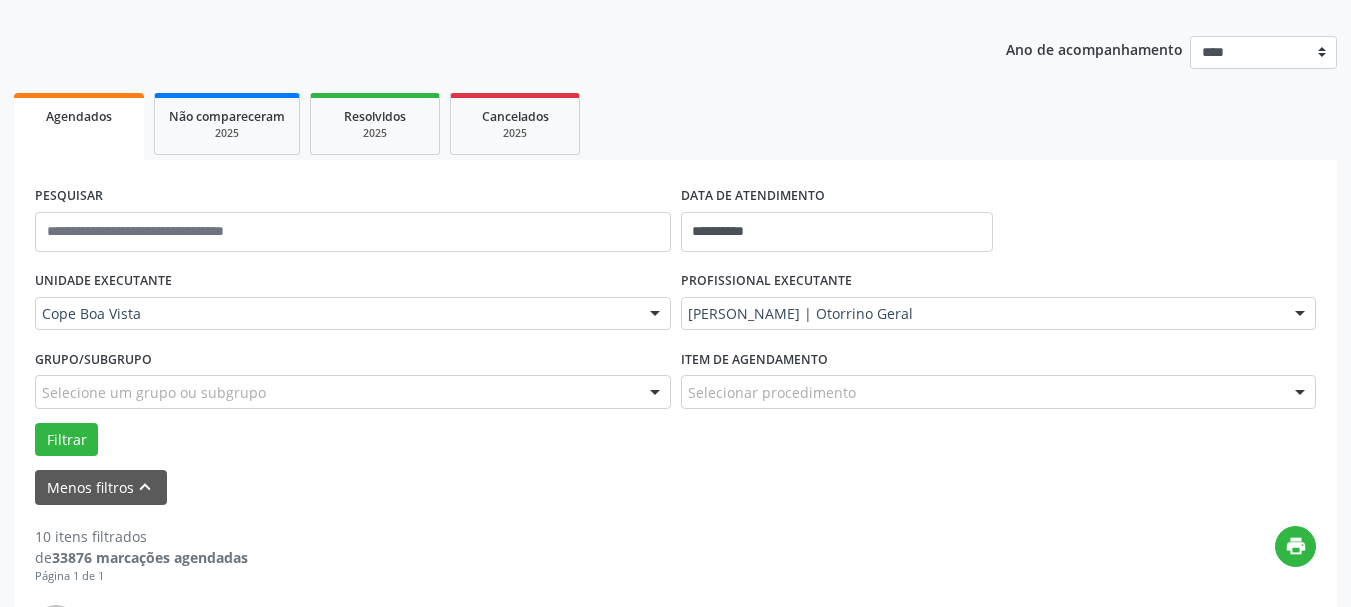 scroll, scrollTop: 171, scrollLeft: 0, axis: vertical 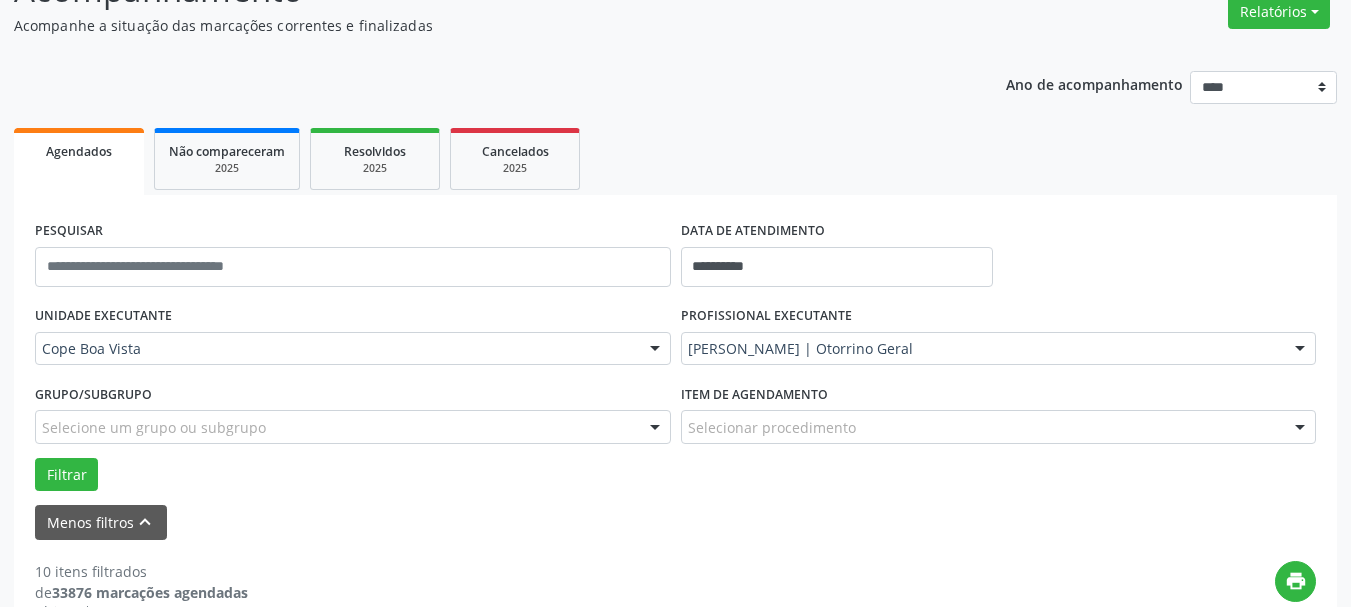 click on "[PERSON_NAME] | Otorrino Geral" at bounding box center (999, 349) 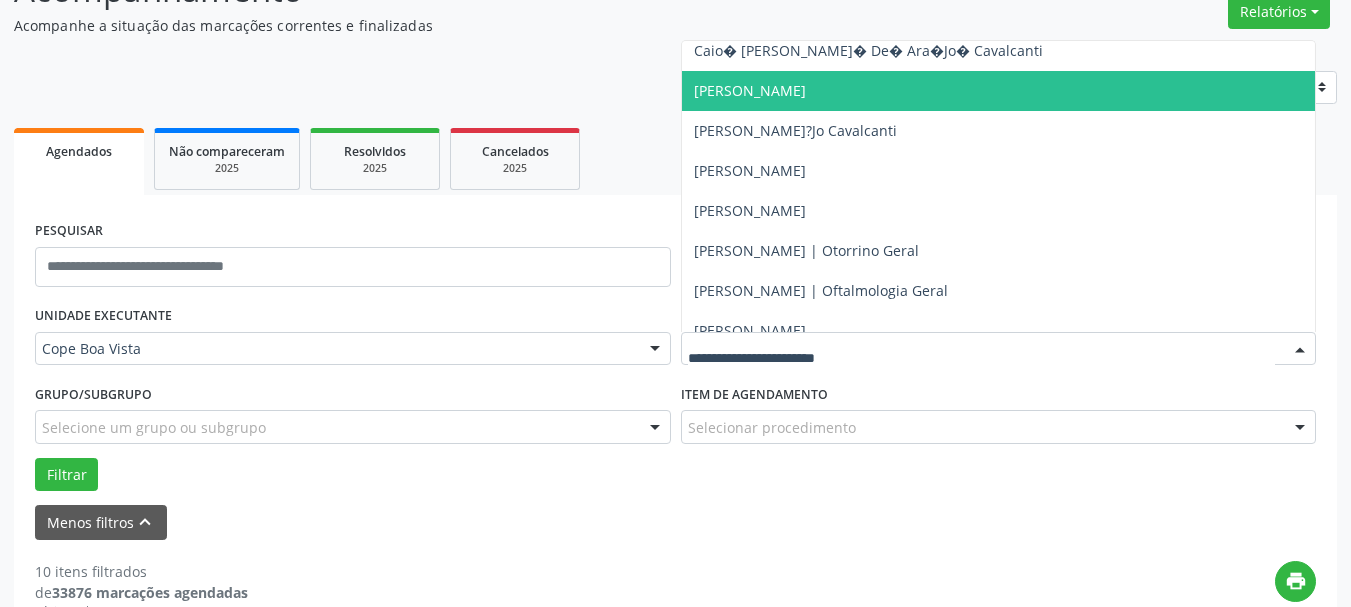 scroll, scrollTop: 400, scrollLeft: 0, axis: vertical 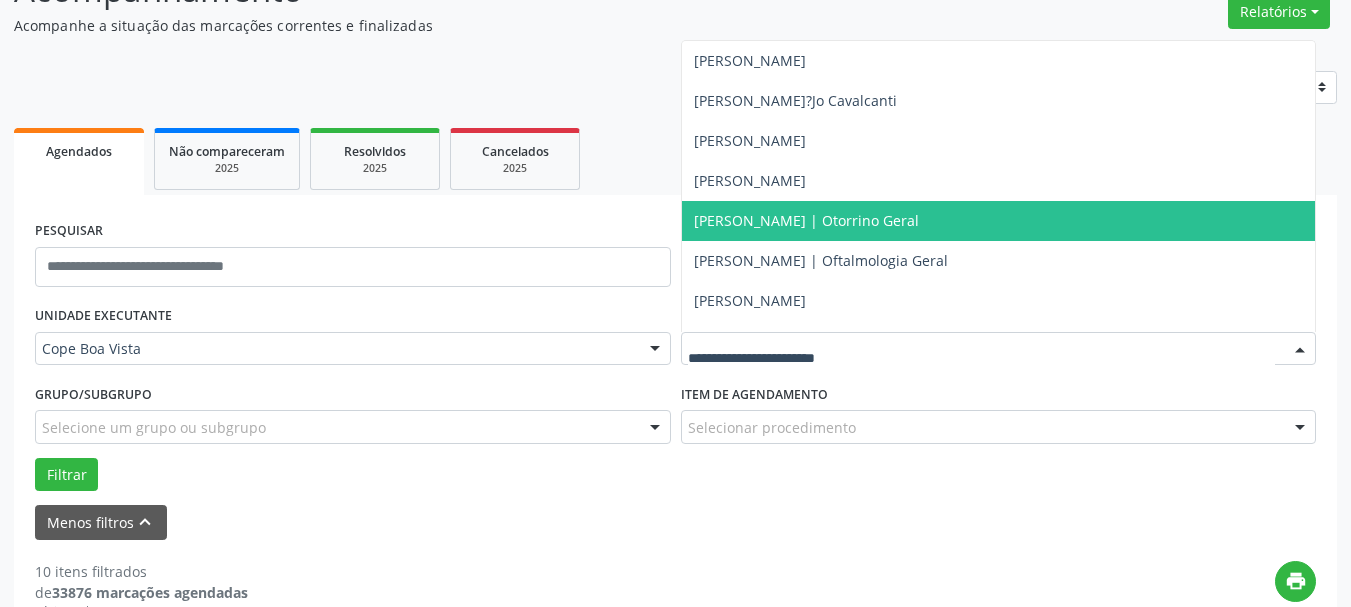click on "[PERSON_NAME] | Otorrino Geral" at bounding box center (806, 220) 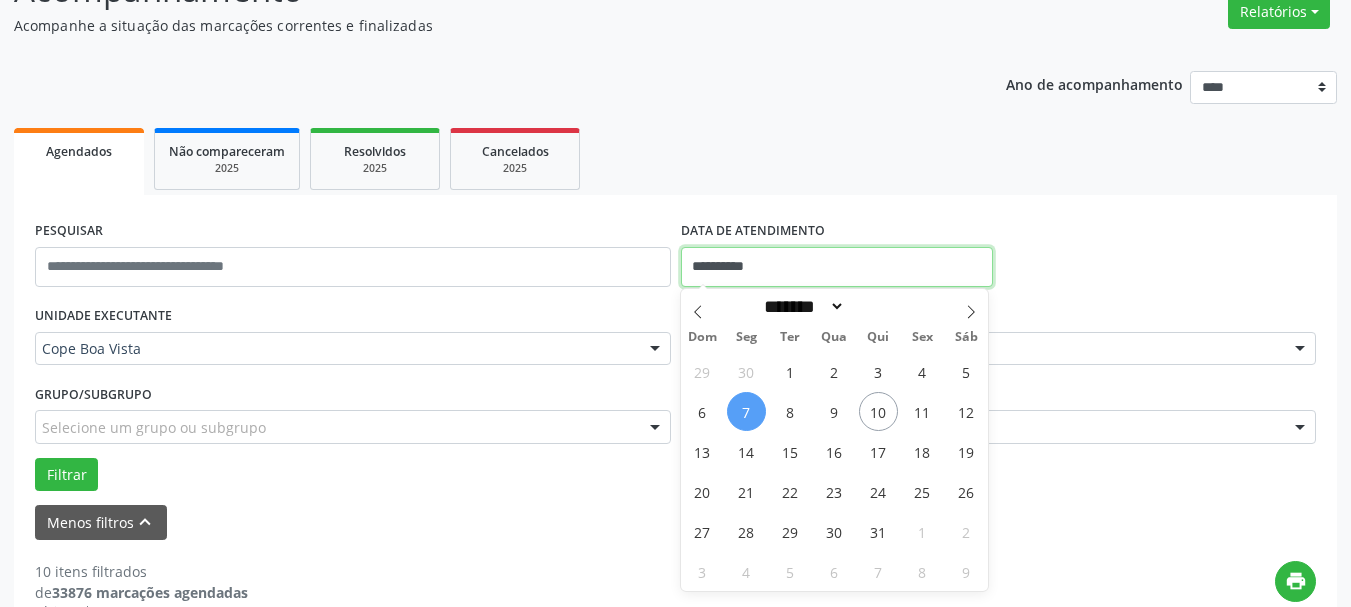 click on "**********" at bounding box center (837, 267) 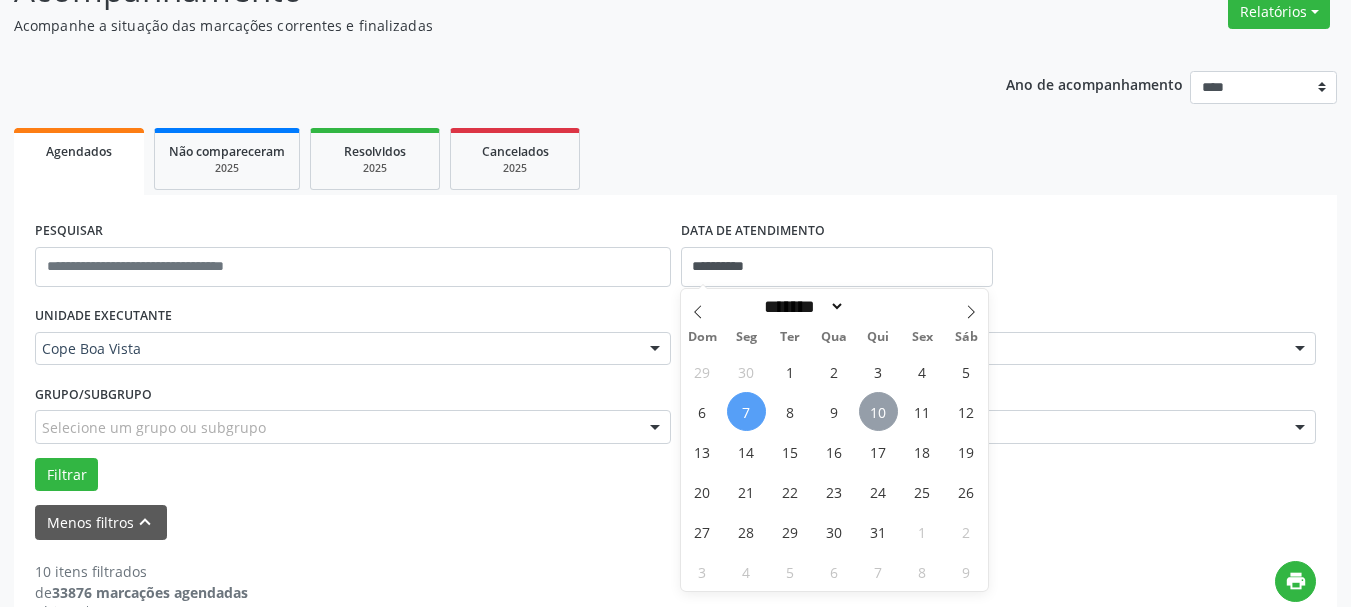 click on "10" at bounding box center [878, 411] 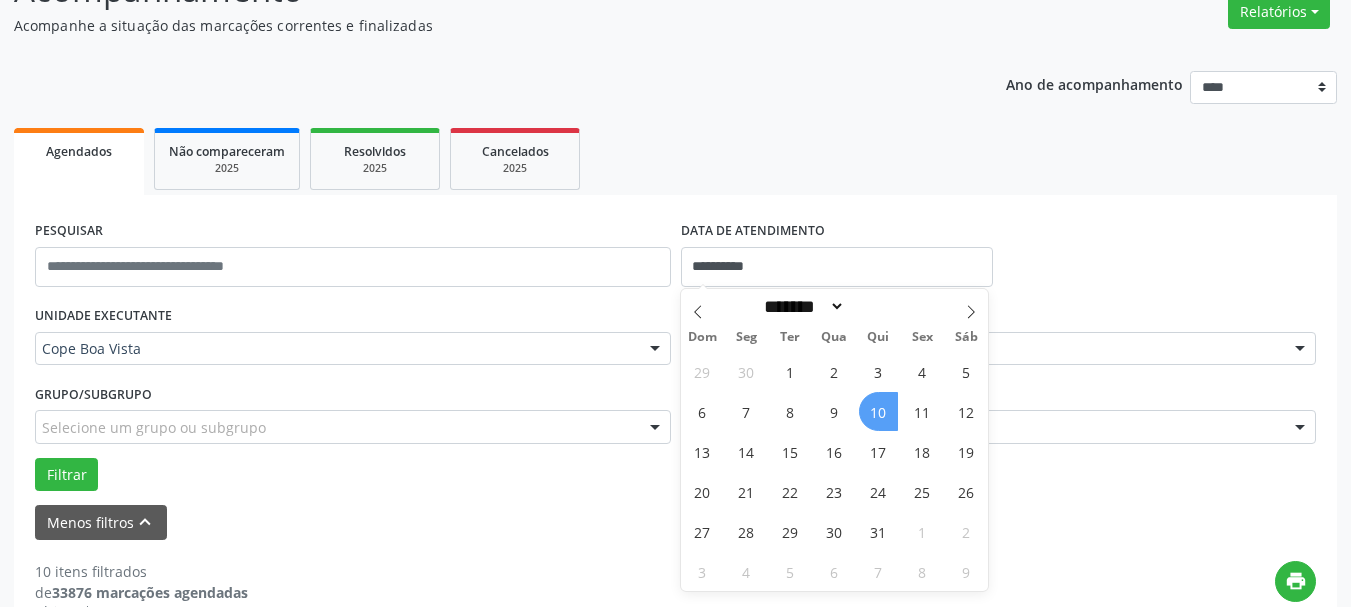 click on "10" at bounding box center (878, 411) 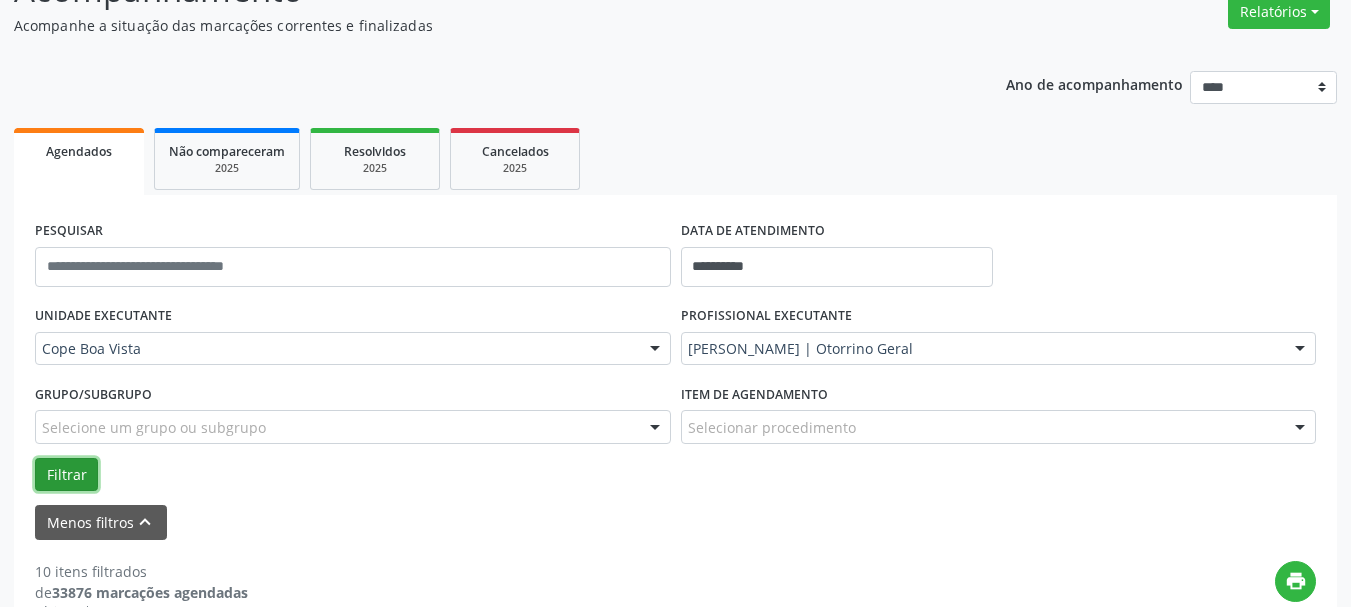 click on "Filtrar" at bounding box center (66, 475) 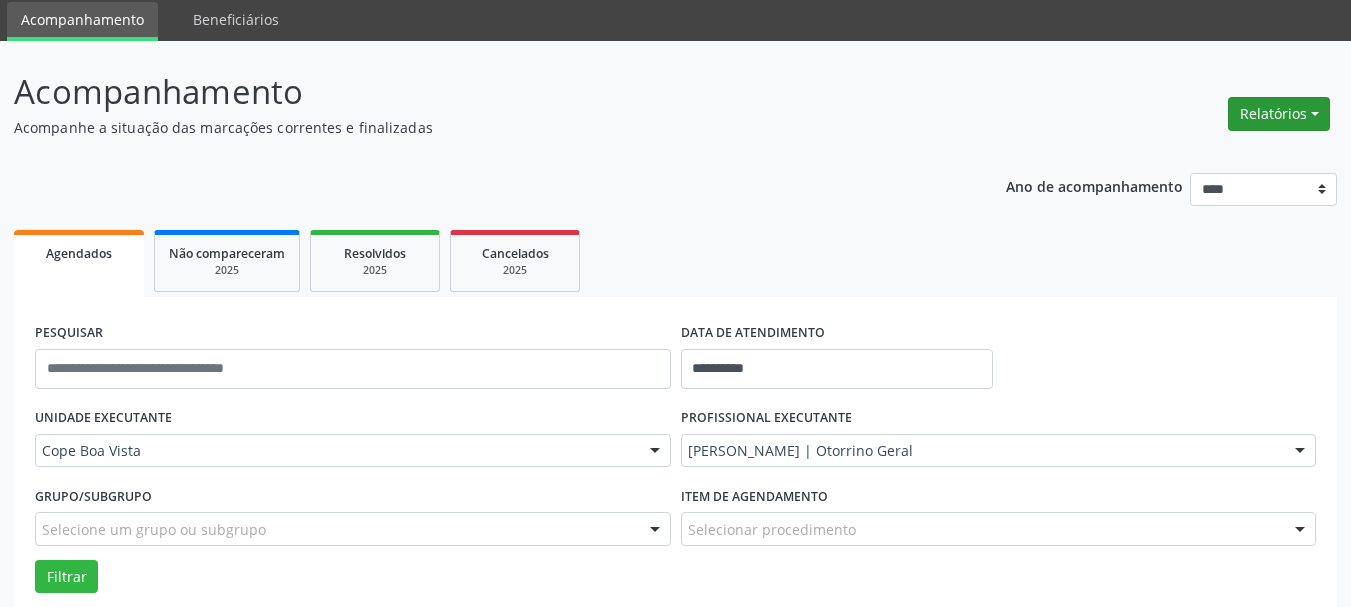 scroll, scrollTop: 66, scrollLeft: 0, axis: vertical 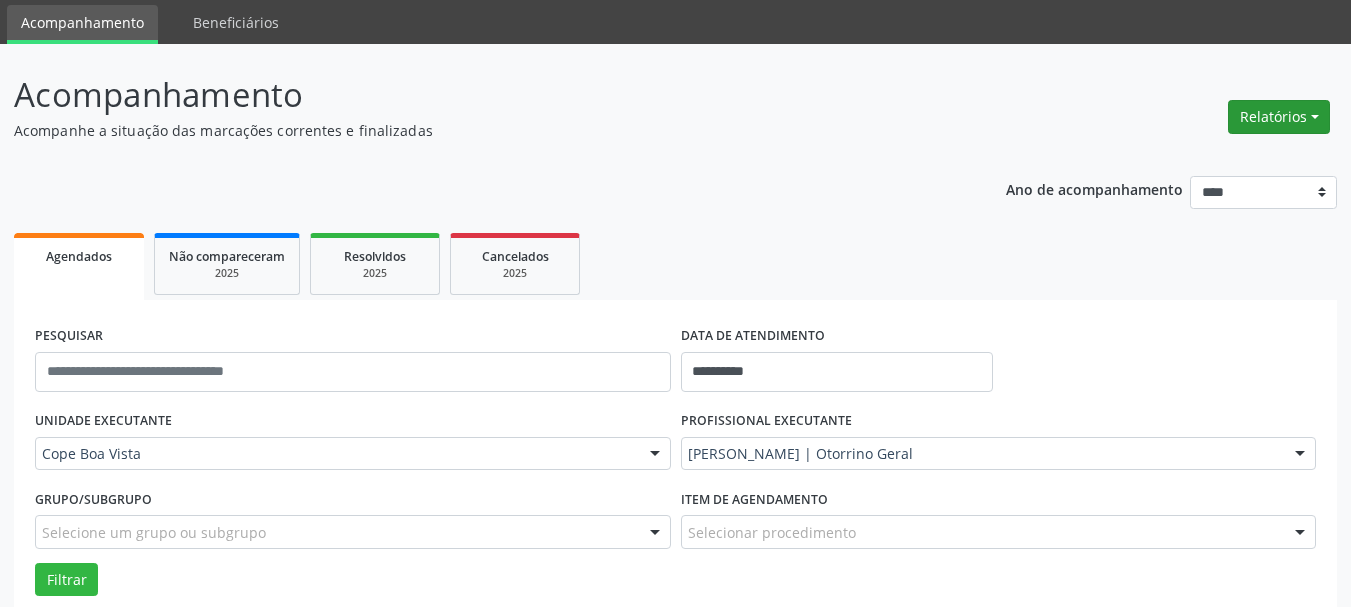click on "Relatórios" at bounding box center [1279, 117] 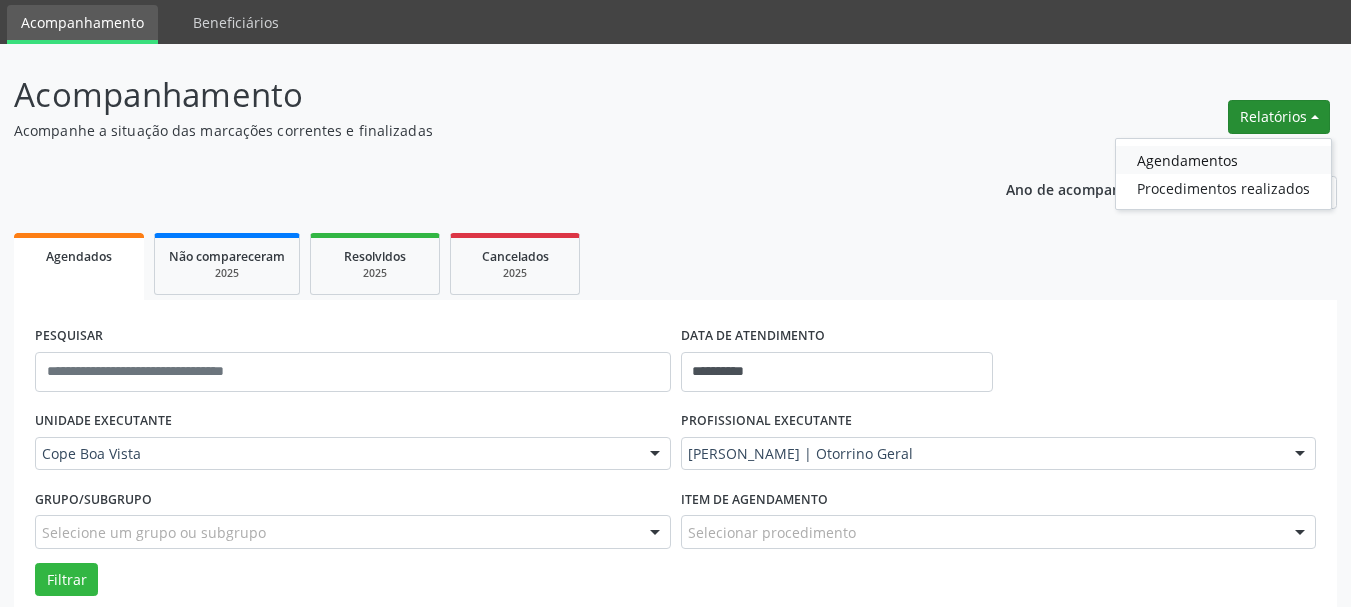click on "Agendamentos" at bounding box center (1223, 160) 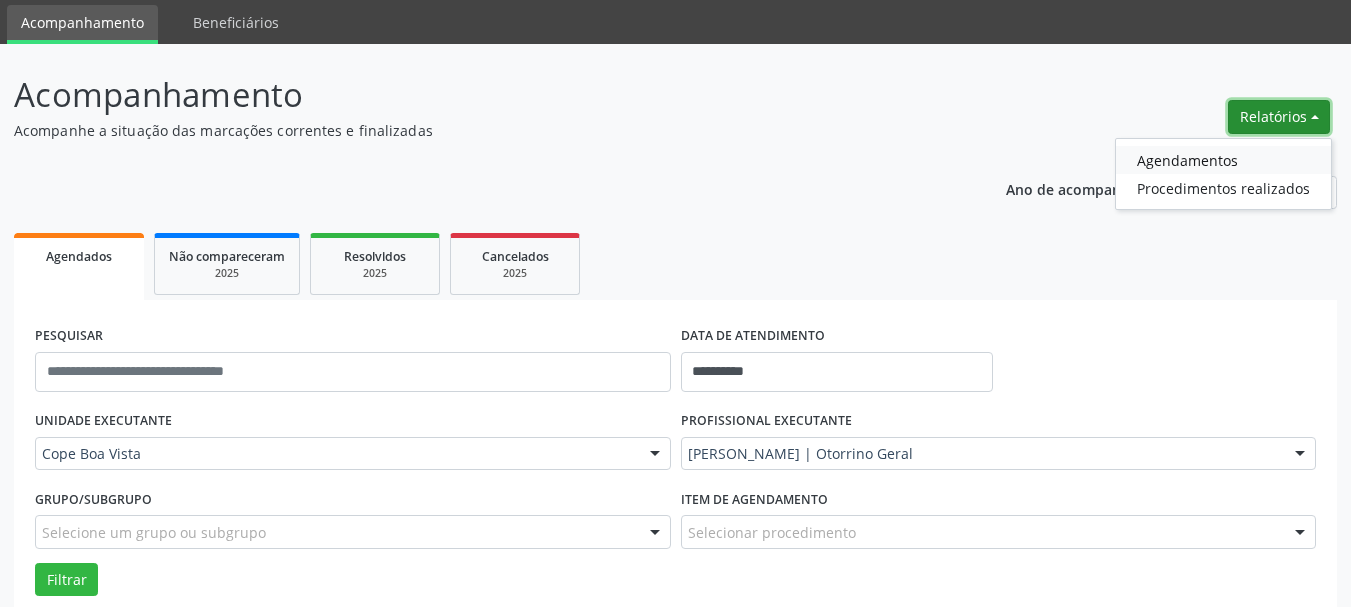 select on "*" 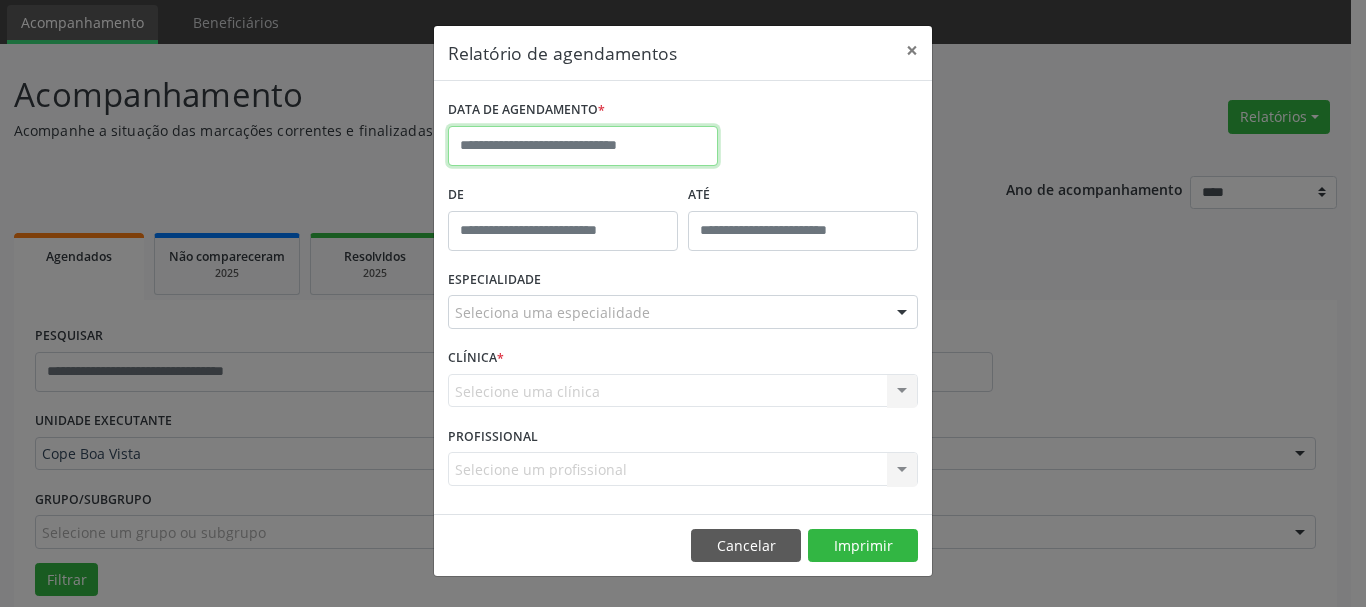 click at bounding box center [583, 146] 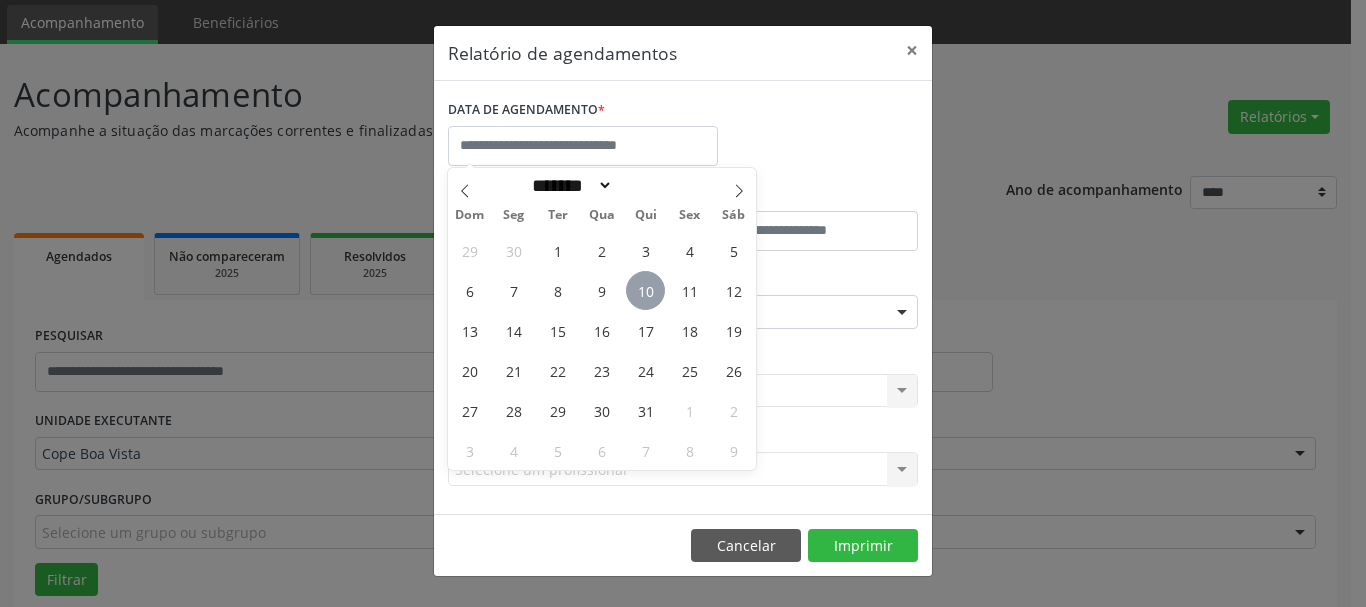 click on "10" at bounding box center (645, 290) 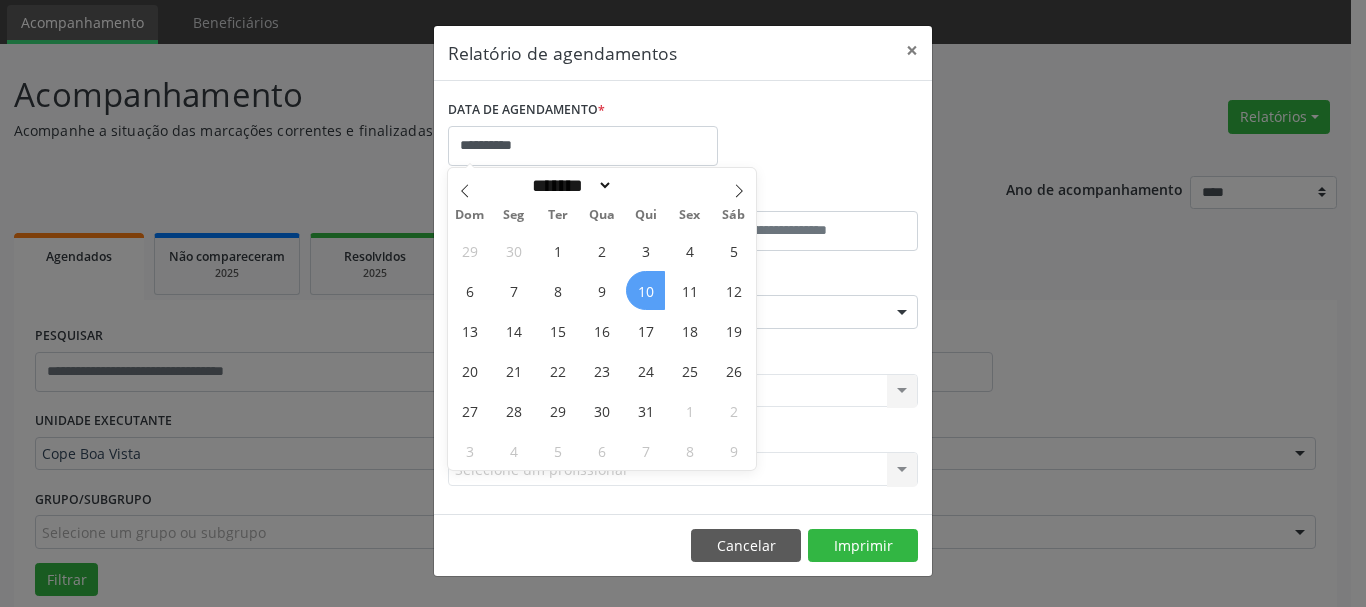 click on "10" at bounding box center (645, 290) 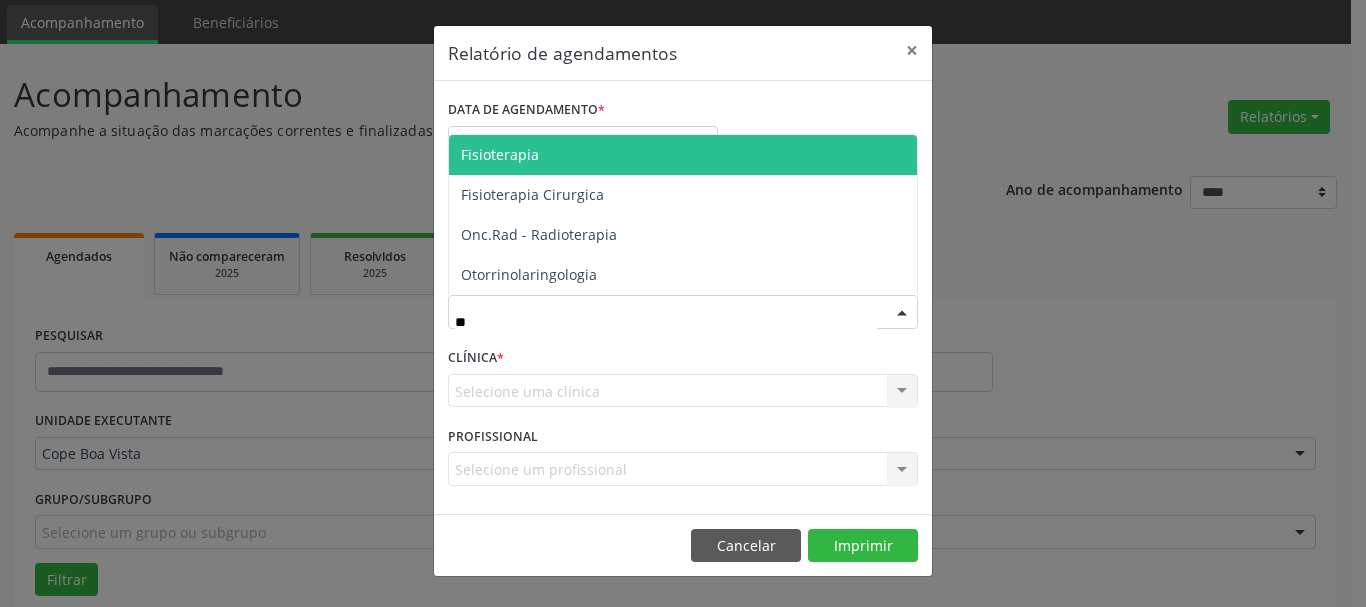 type on "***" 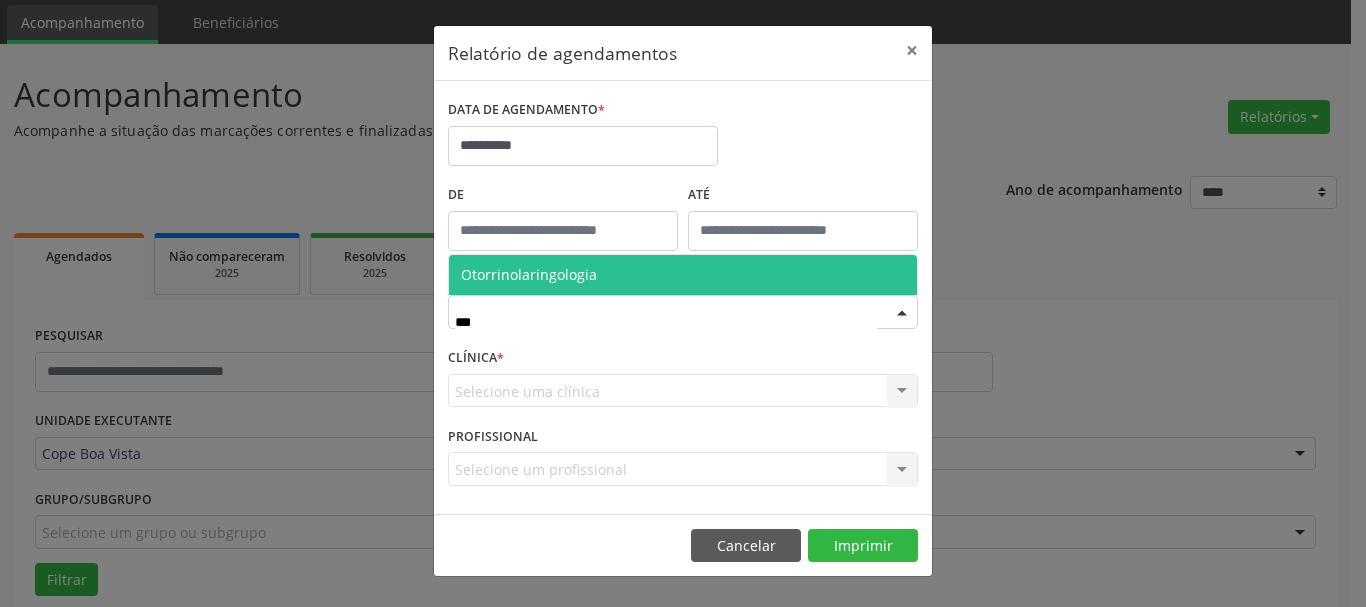 click on "Otorrinolaringologia" at bounding box center (529, 274) 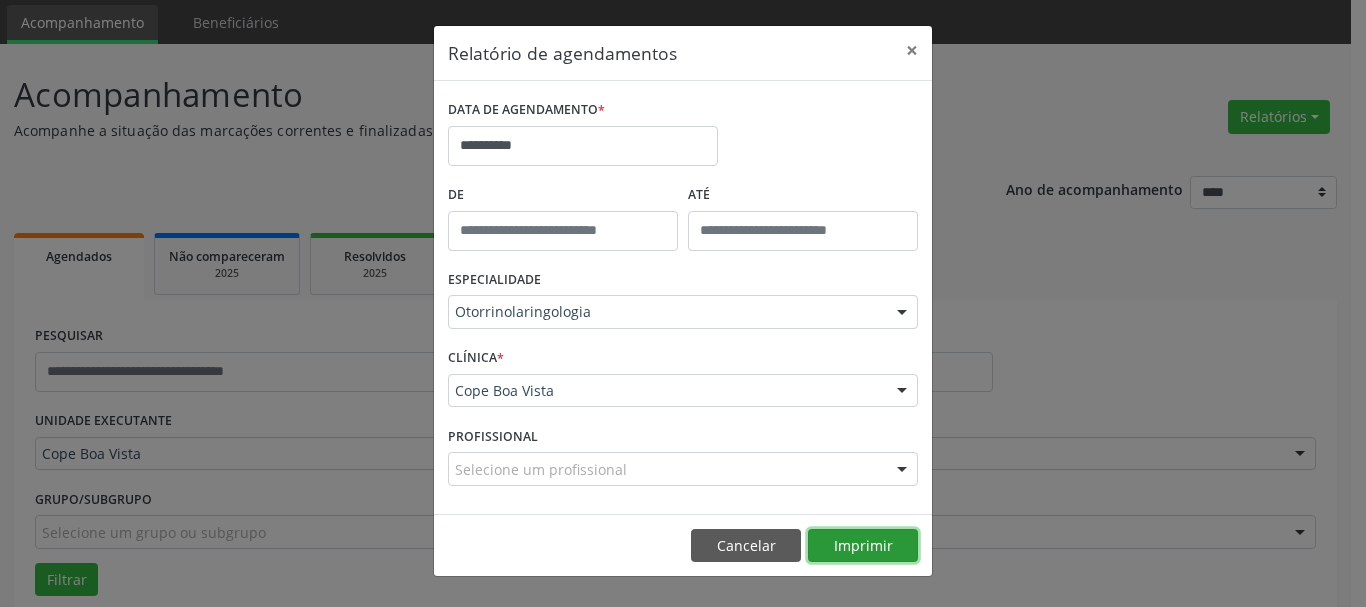 click on "Imprimir" at bounding box center (863, 546) 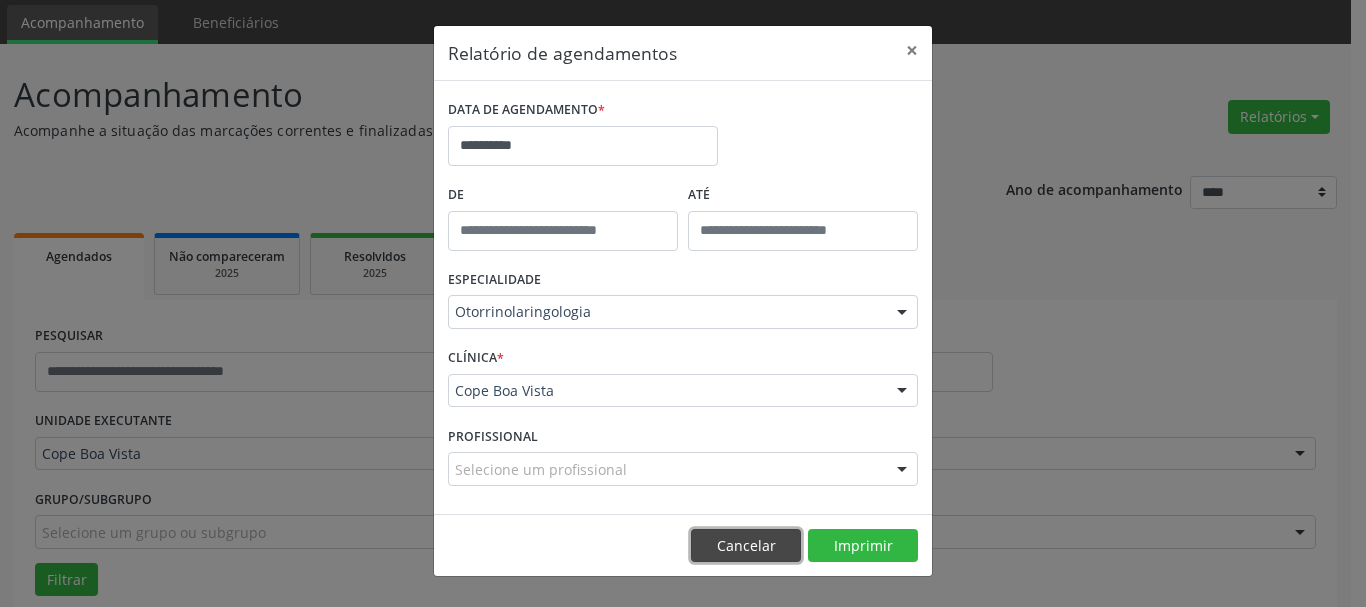 click on "Cancelar" at bounding box center (746, 546) 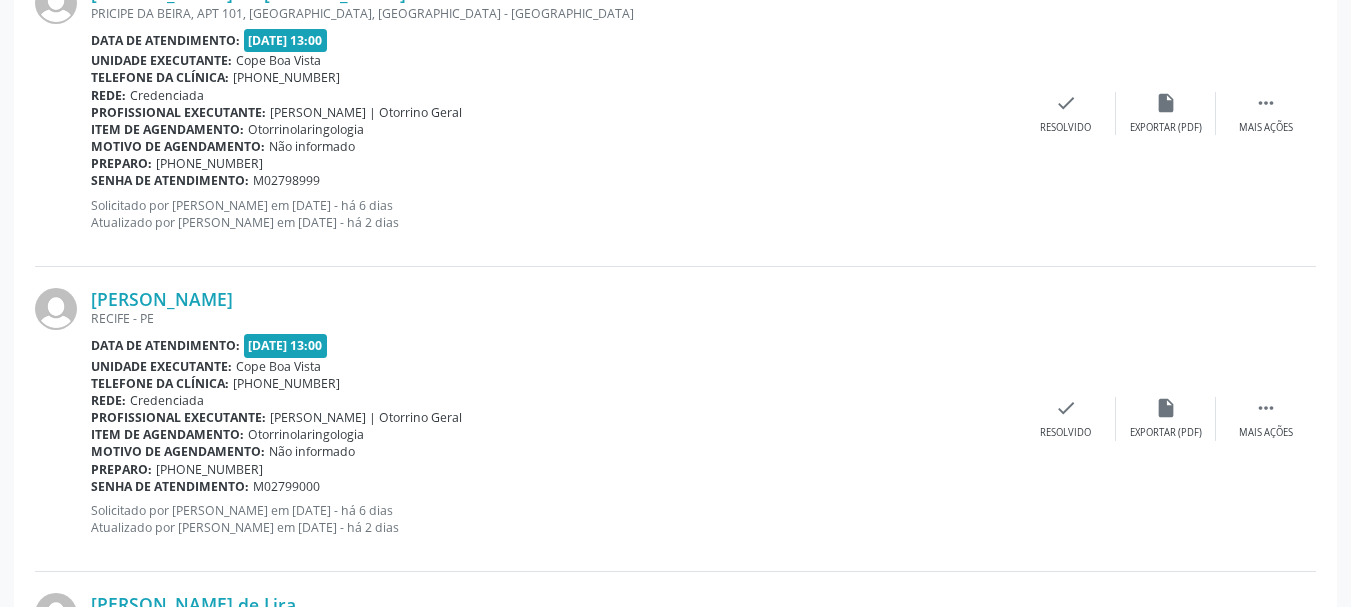 scroll, scrollTop: 2371, scrollLeft: 0, axis: vertical 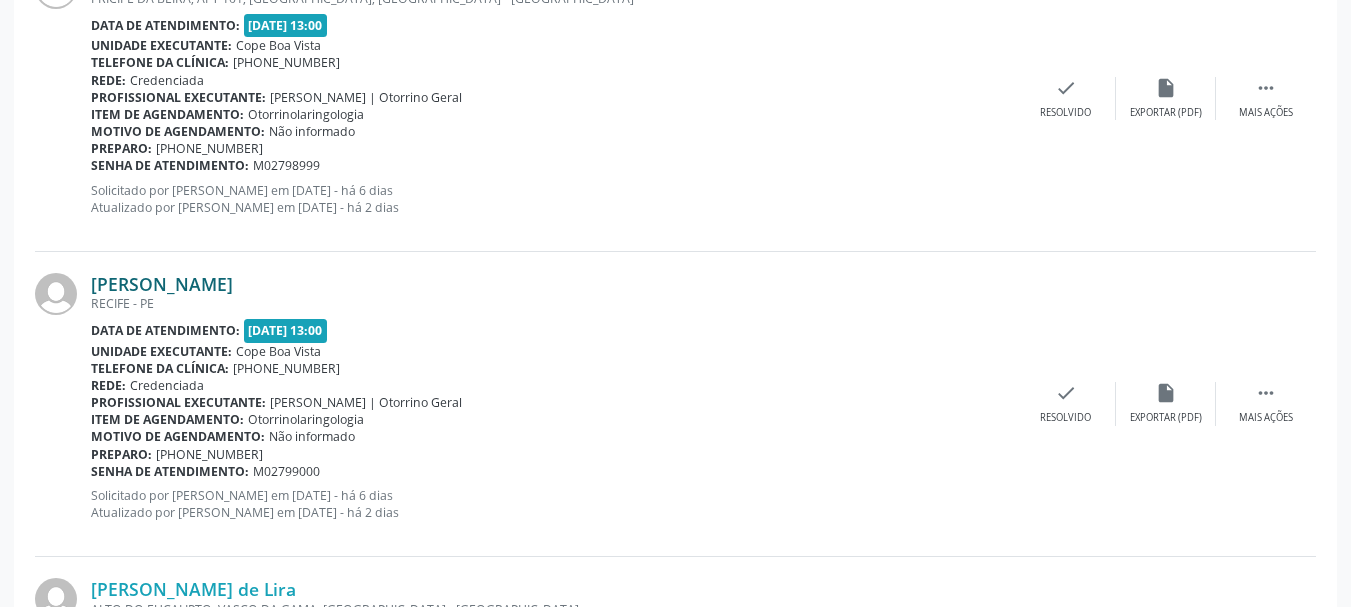 click on "[PERSON_NAME]" at bounding box center (162, 284) 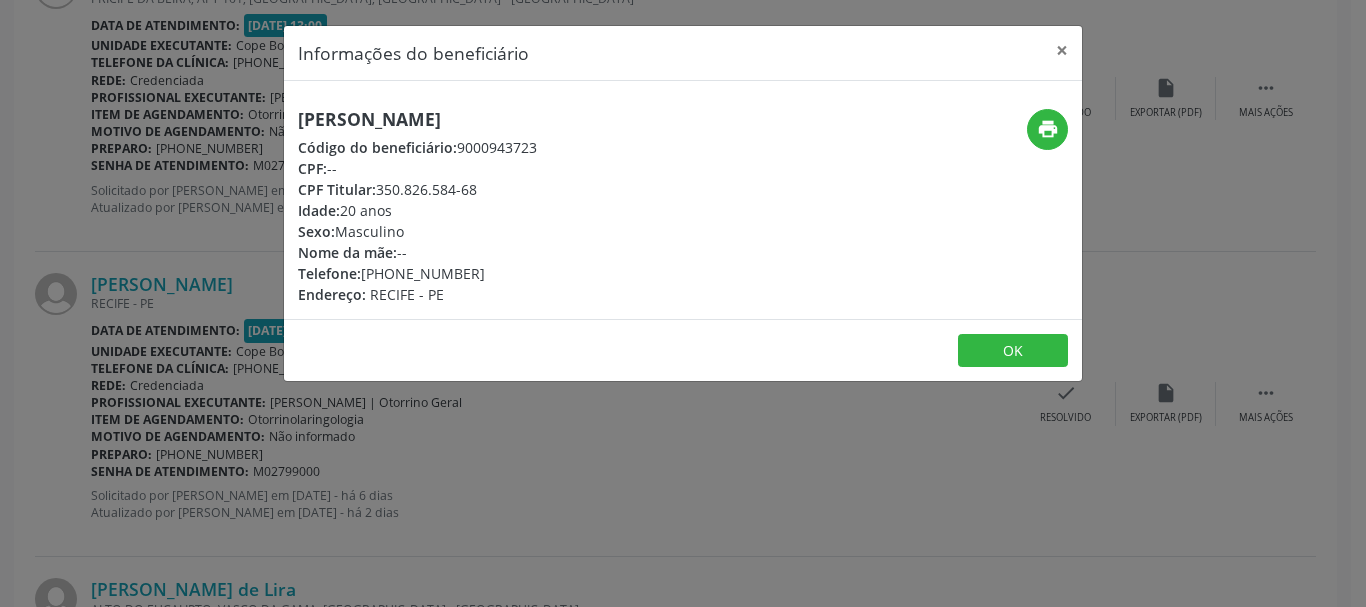click on "[PERSON_NAME]" at bounding box center (417, 119) 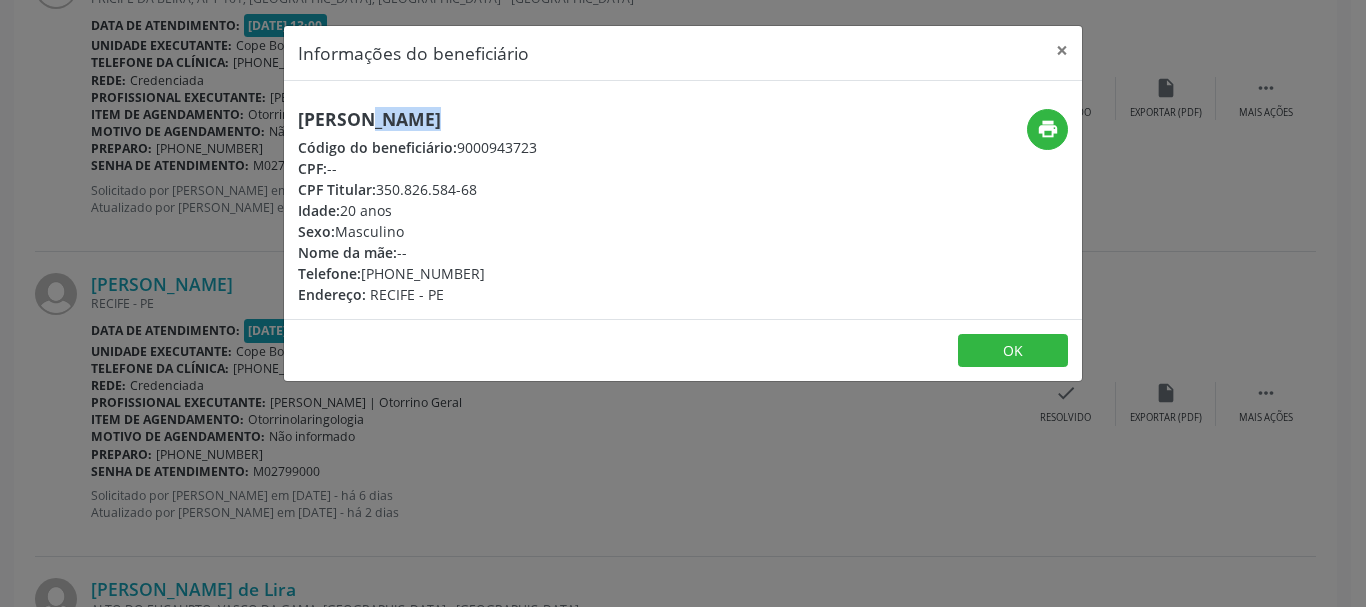 click on "[PERSON_NAME]" at bounding box center (417, 119) 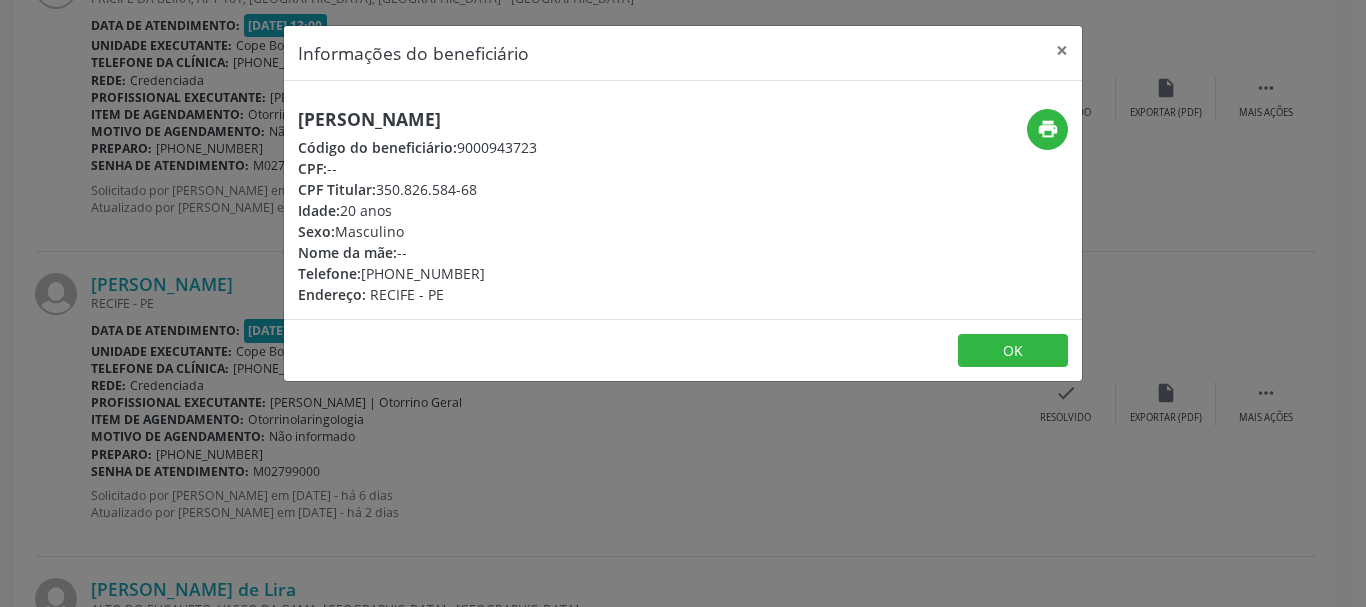 click on "Informações do beneficiário ×
Vitor Caua Cavalcante de [PERSON_NAME]
Código do beneficiário:
9000943723
CPF:
--
CPF Titular:
350.826.584-68
Idade:
20 anos
Sexo:
Masculino
Nome da mãe:
--
Telefone:
[PHONE_NUMBER]
Endereço:
[GEOGRAPHIC_DATA] - PE
print OK" at bounding box center [683, 303] 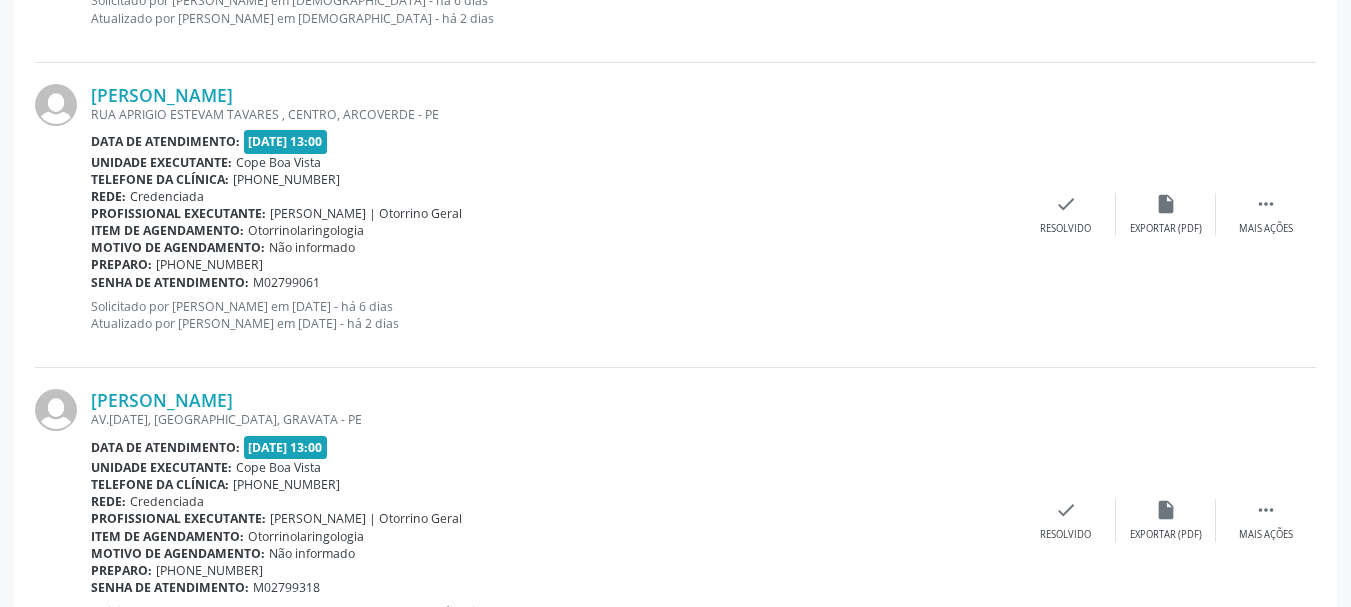 scroll, scrollTop: 3271, scrollLeft: 0, axis: vertical 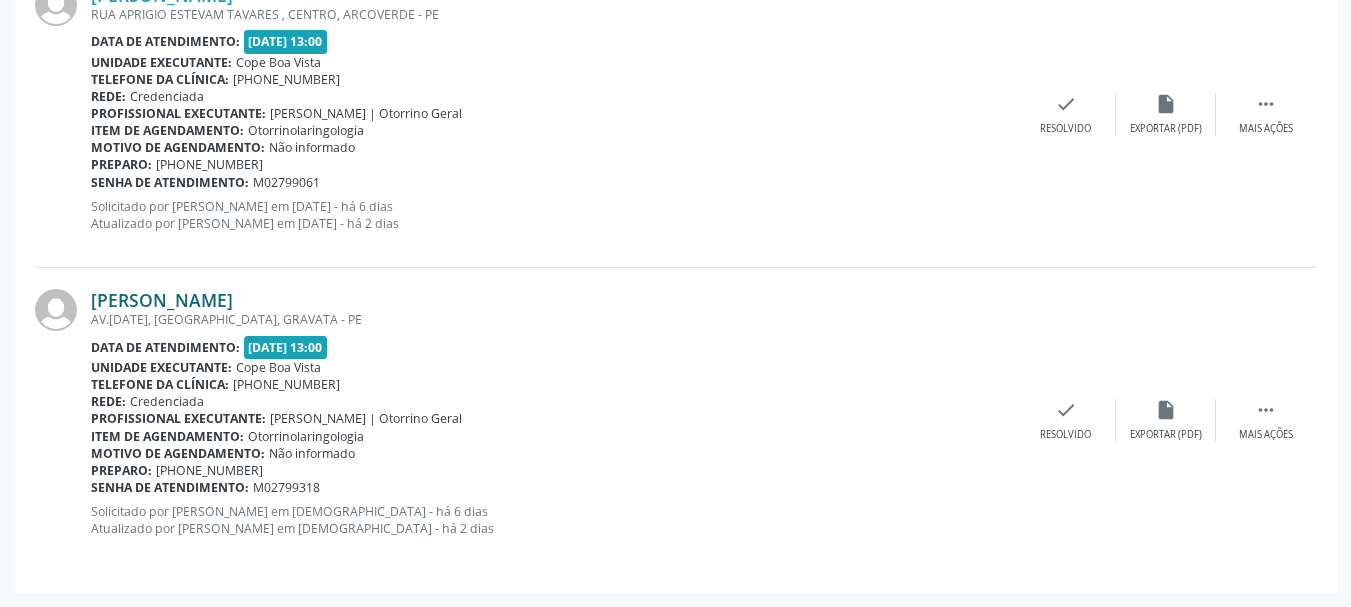 click on "[PERSON_NAME]" at bounding box center [162, 300] 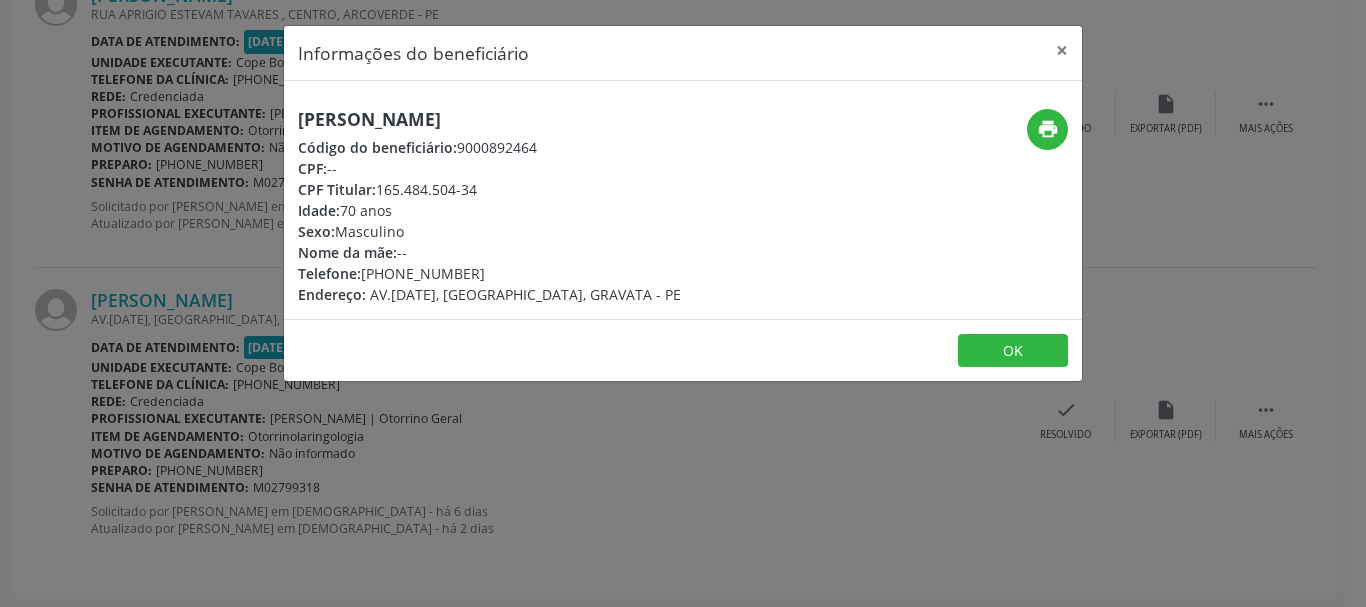click on "[PERSON_NAME]" at bounding box center [489, 119] 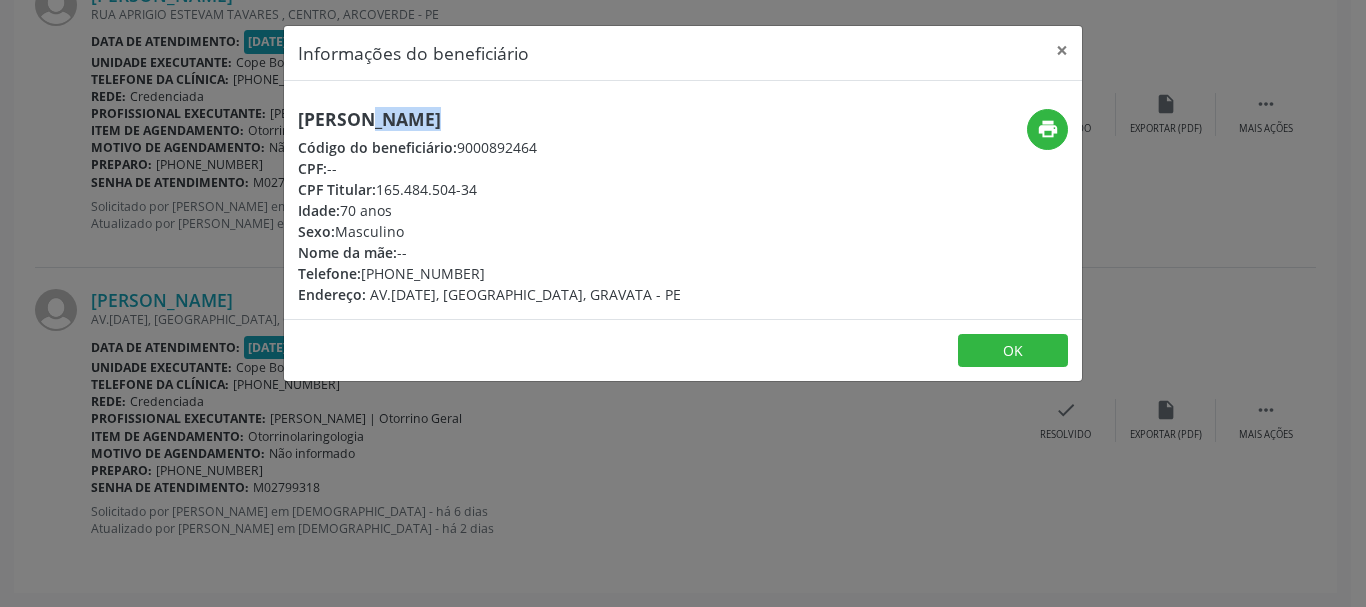 click on "[PERSON_NAME]" at bounding box center (489, 119) 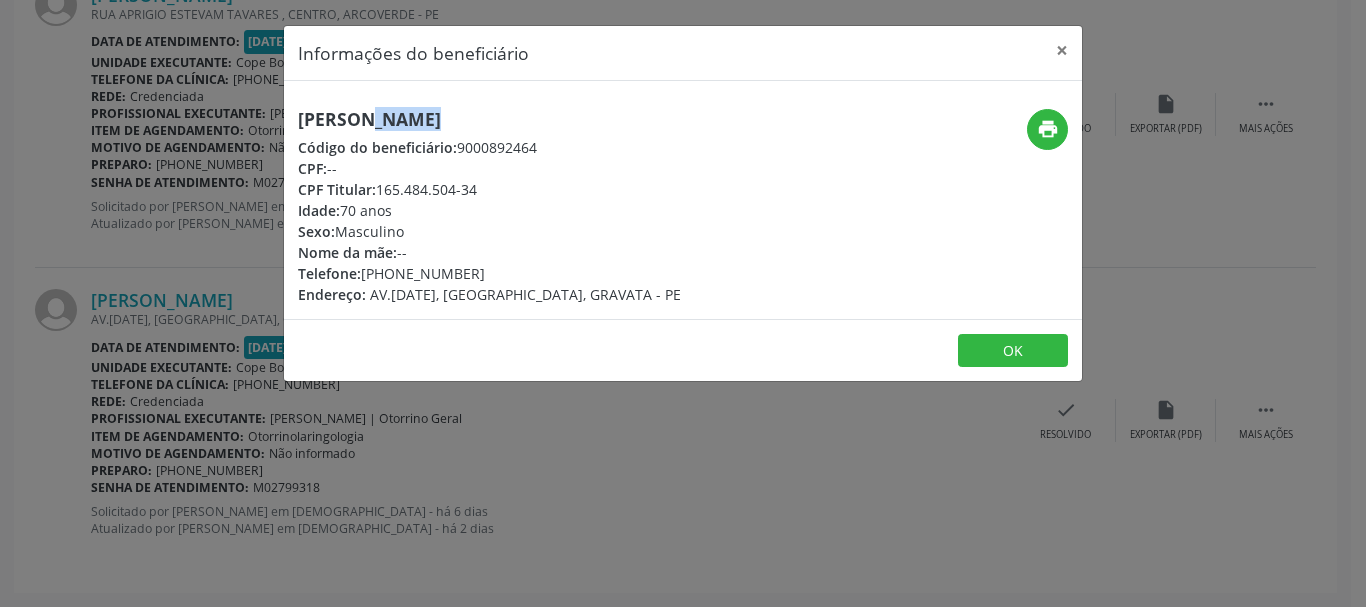 copy on "81) 99285-0116" 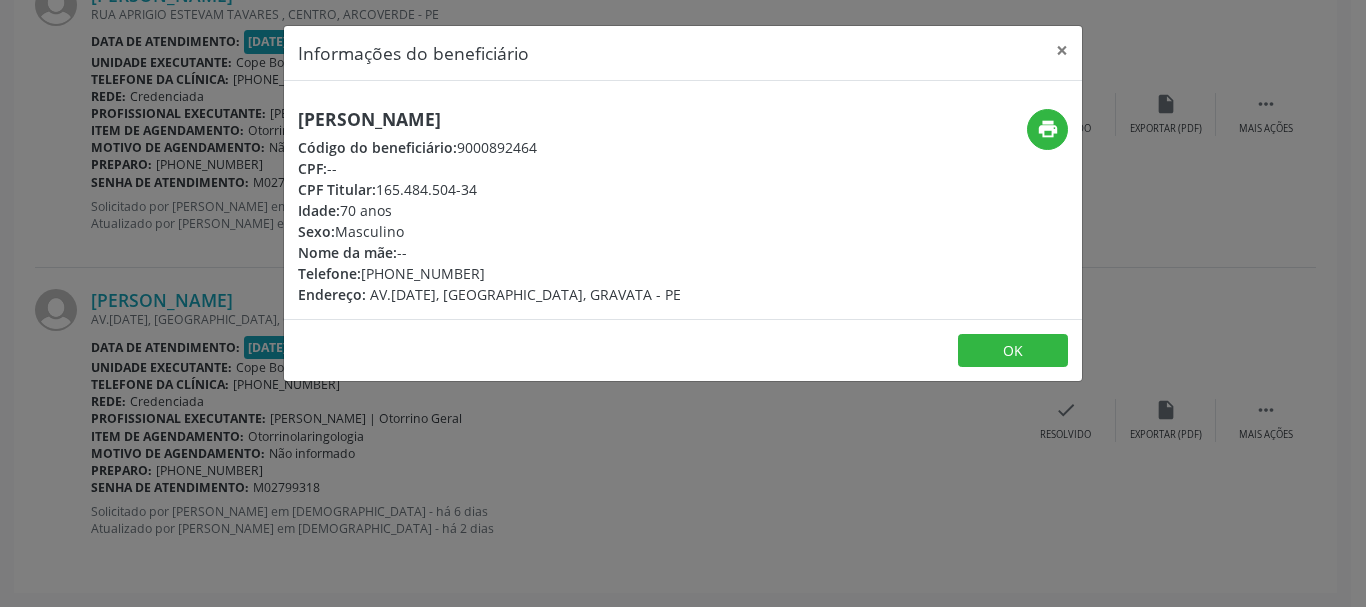 click on "Informações do beneficiário ×
[PERSON_NAME]
Código do beneficiário:
9000892464
CPF:
--
CPF Titular:
165.484.504-34
Idade:
70 anos
Sexo:
Masculino
Nome da mãe:
--
Telefone:
[PHONE_NUMBER]
Endereço:
AV.[DATE], [GEOGRAPHIC_DATA], GRAVATA - PE
print OK" at bounding box center (683, 303) 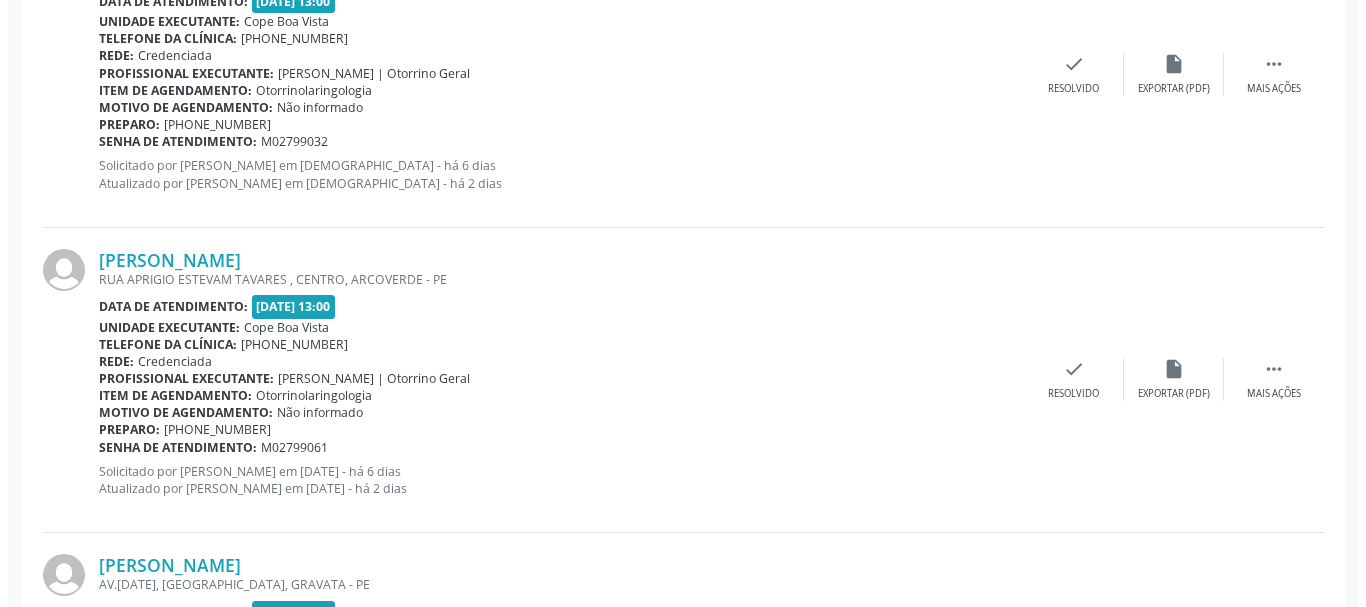 scroll, scrollTop: 2971, scrollLeft: 0, axis: vertical 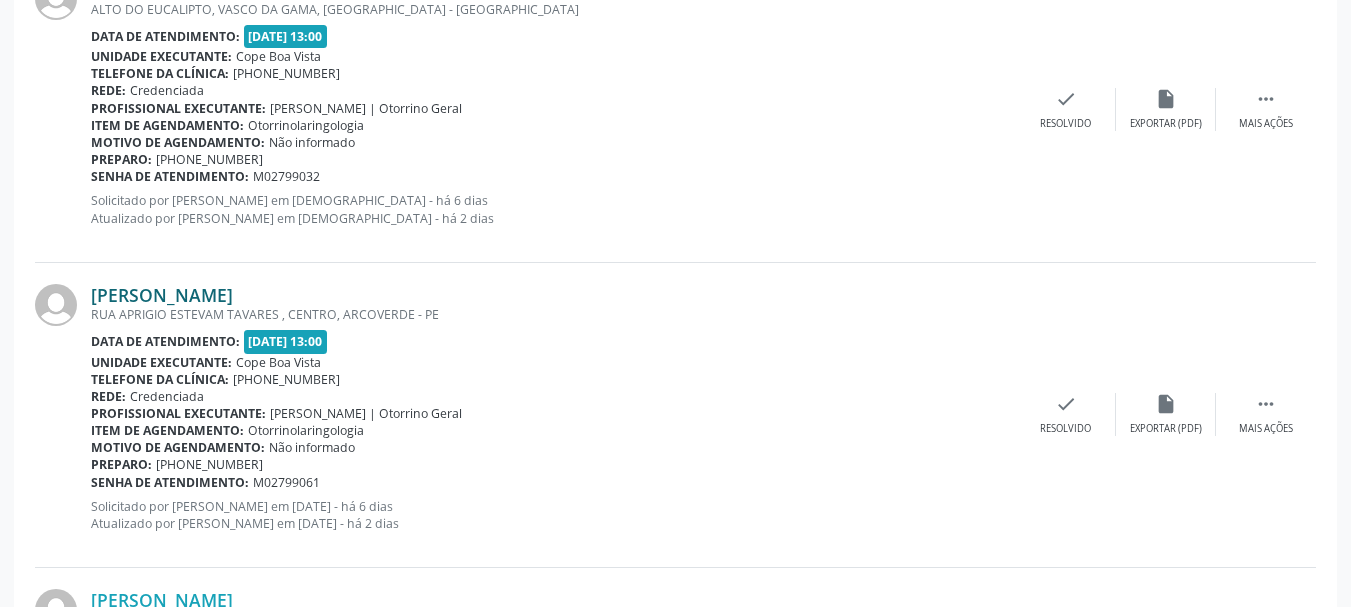 click on "[PERSON_NAME]" at bounding box center [162, 295] 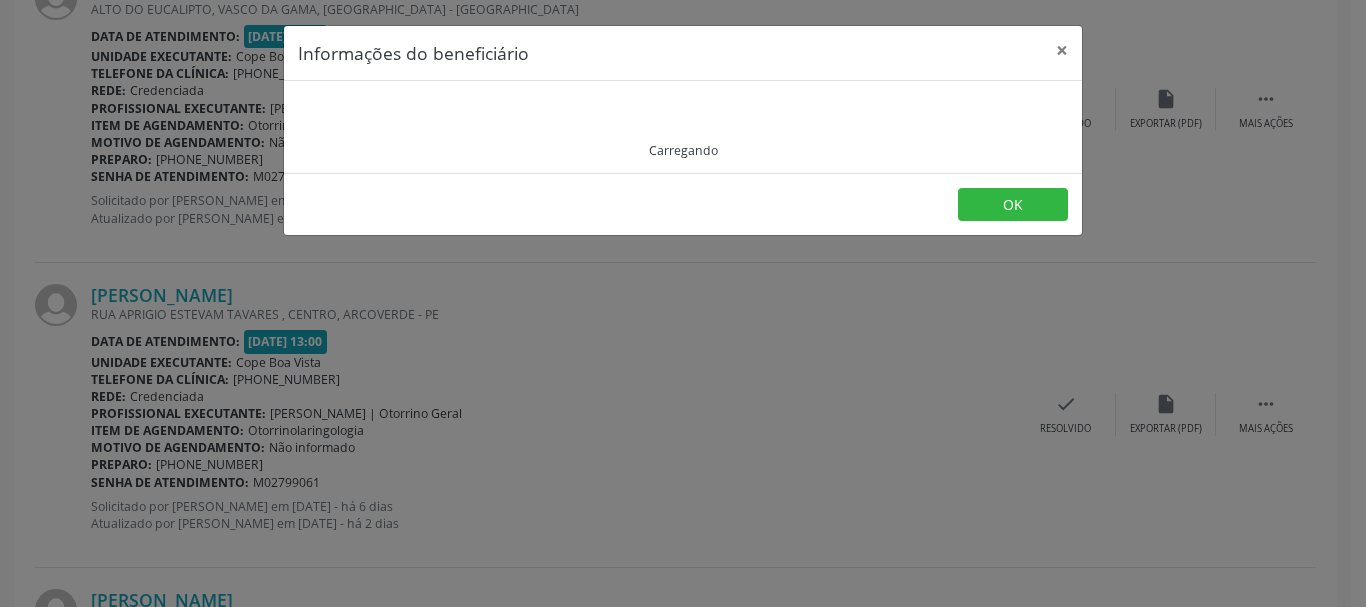 click on "Carregando" at bounding box center [683, 127] 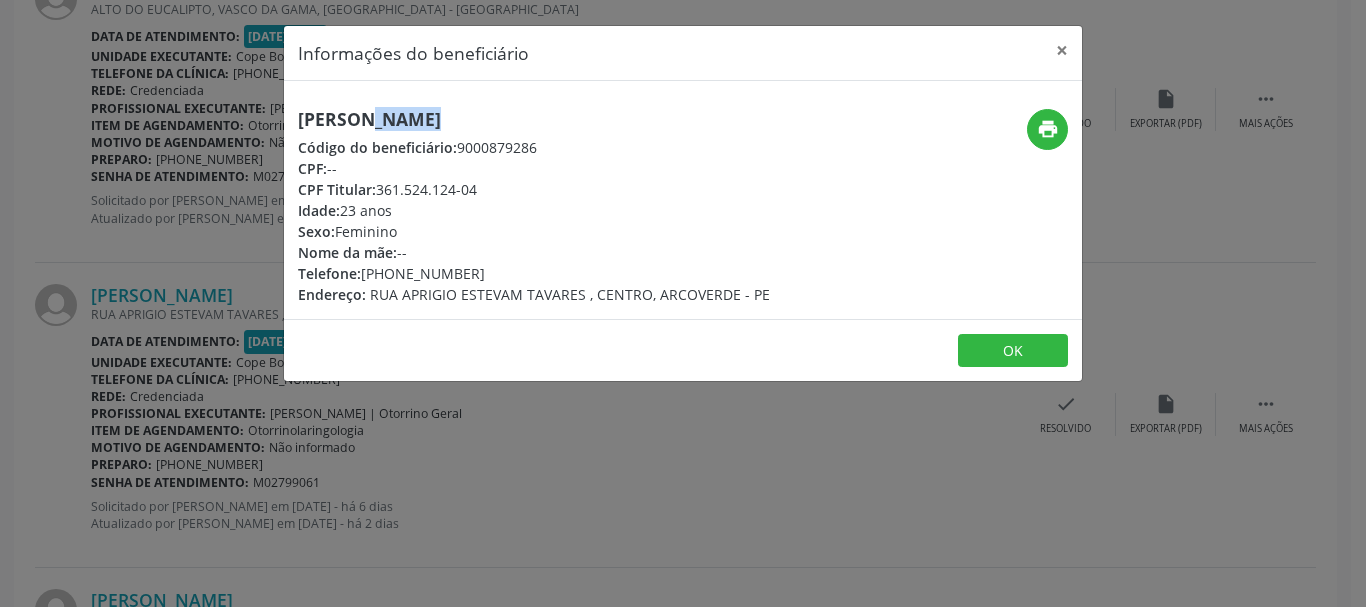 click on "[PERSON_NAME]
Código do beneficiário:
9000879286
CPF:
--
CPF Titular:
361.524.124-04
Idade:
23 anos
Sexo:
[GEOGRAPHIC_DATA]
Nome da mãe:
--
Telefone:
[PHONE_NUMBER]
Endereço:
RUA APRIGIO ESTEVAM TAVARES , CENTRO, ARCOVERDE - PE
print" at bounding box center (683, 200) 